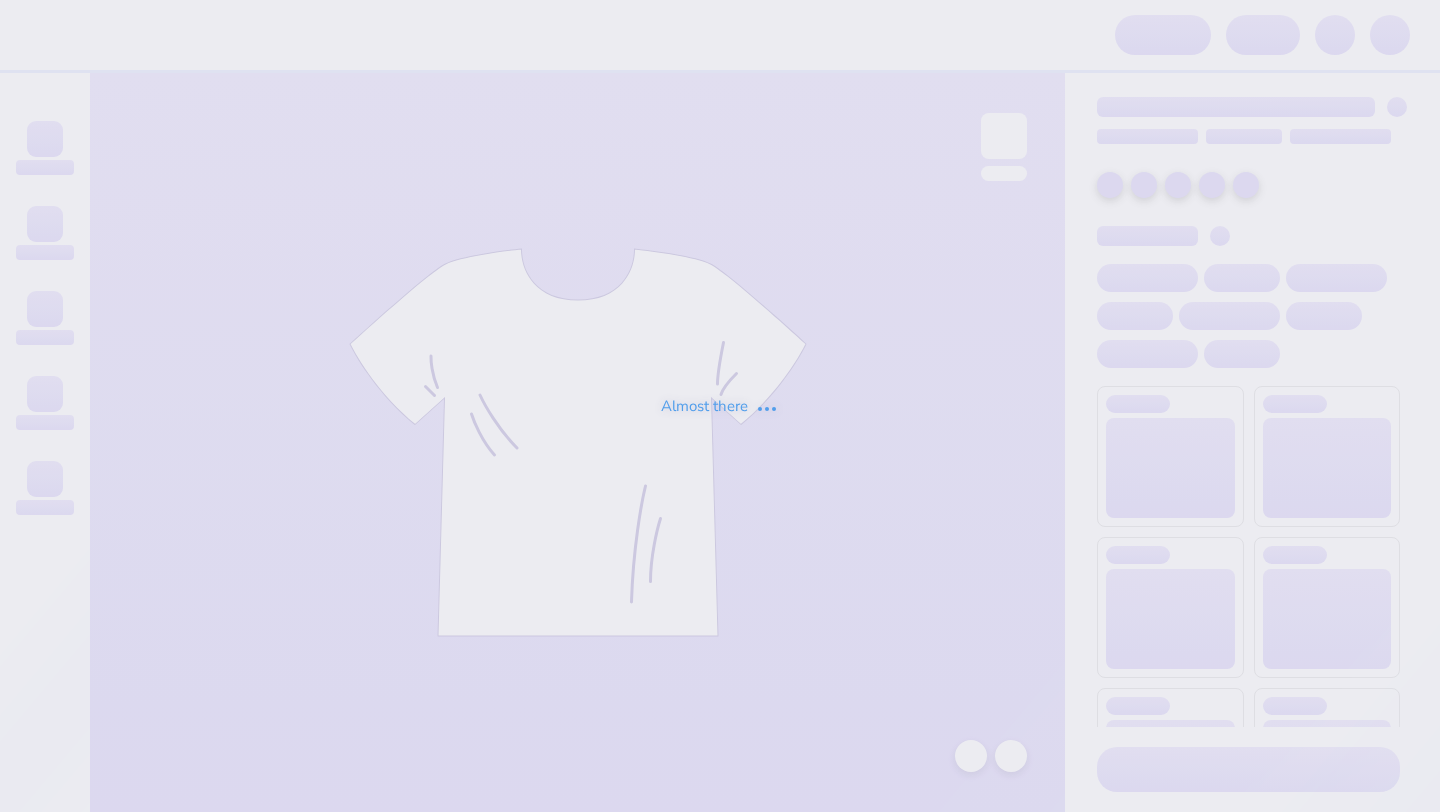 scroll, scrollTop: 0, scrollLeft: 0, axis: both 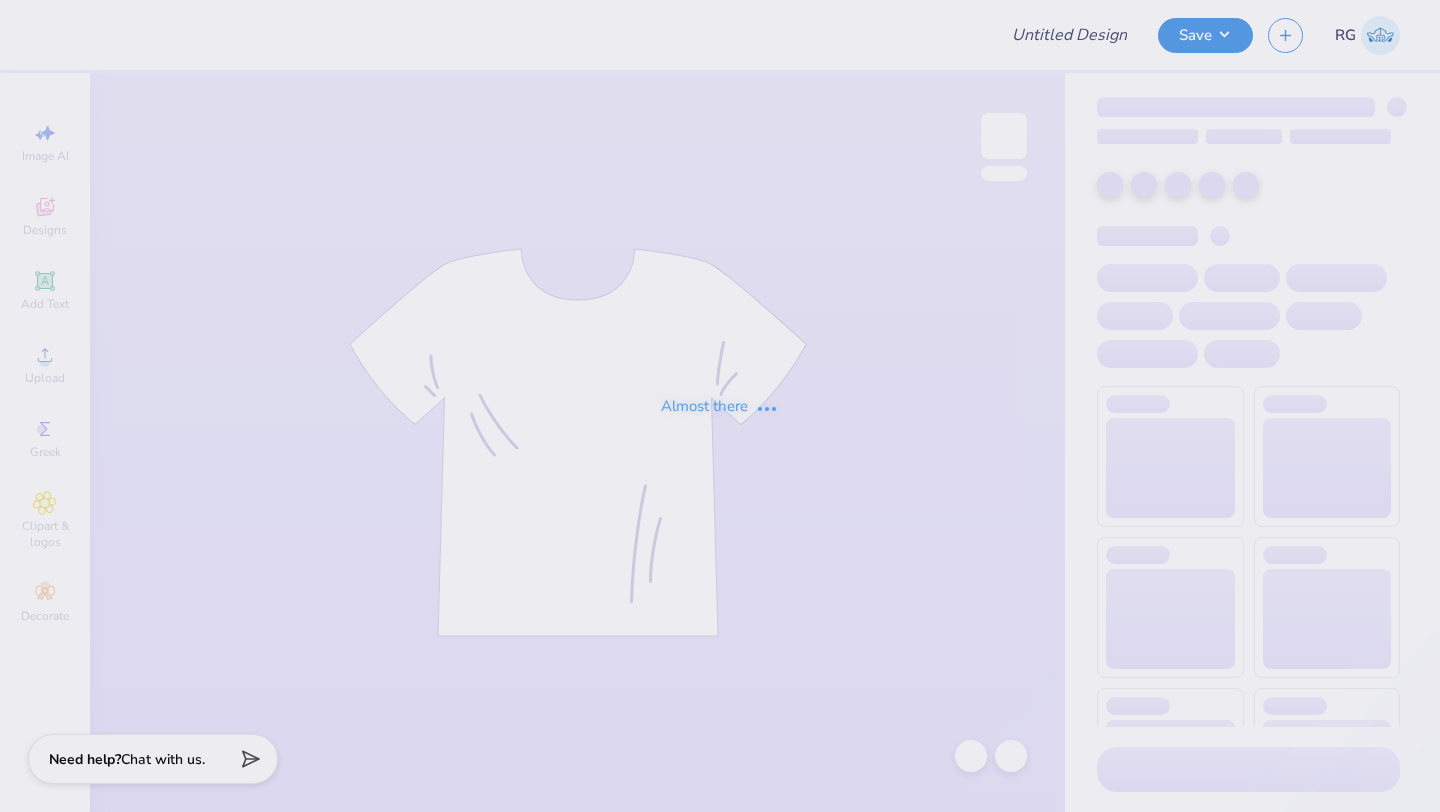type on "White shirt for [FIRST]" 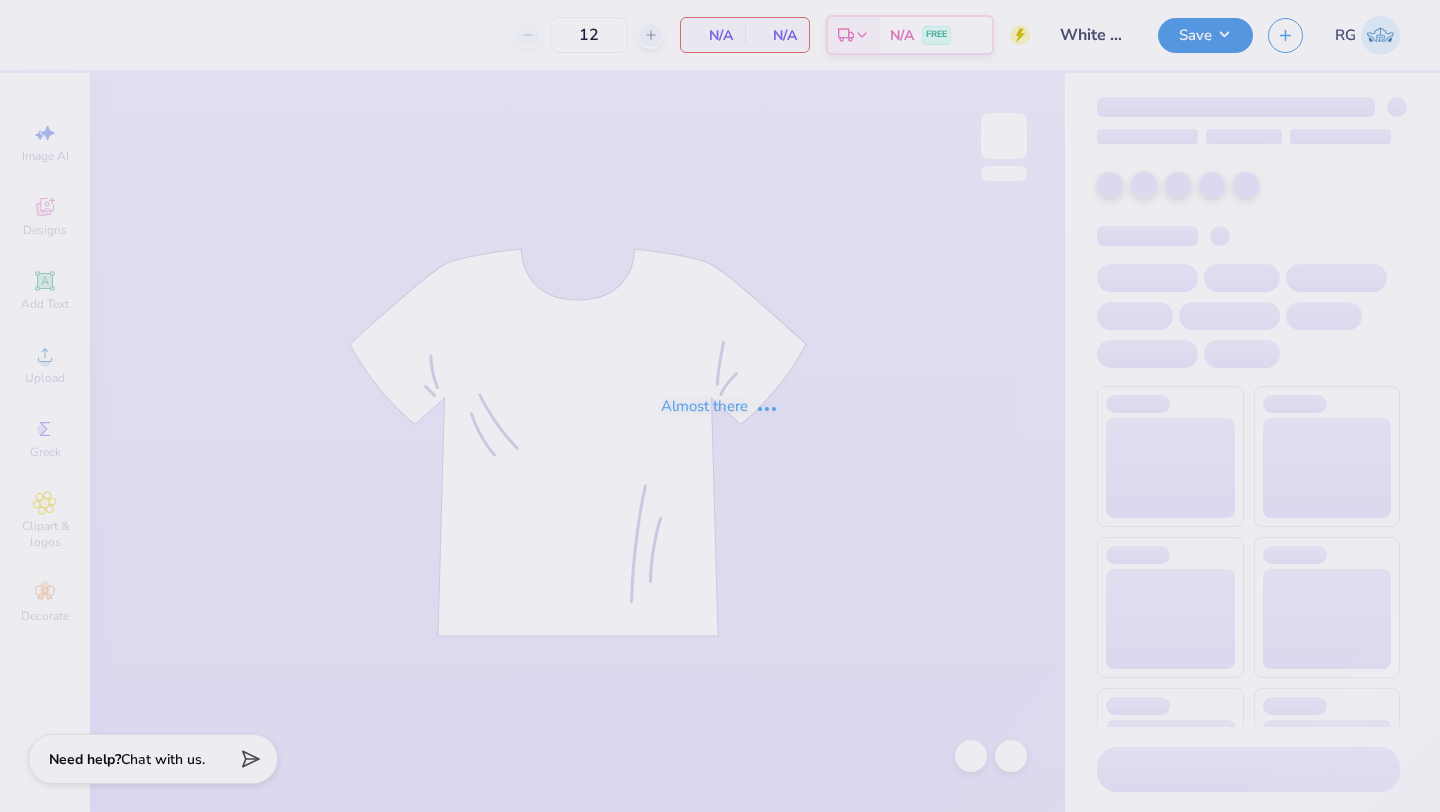 type on "20" 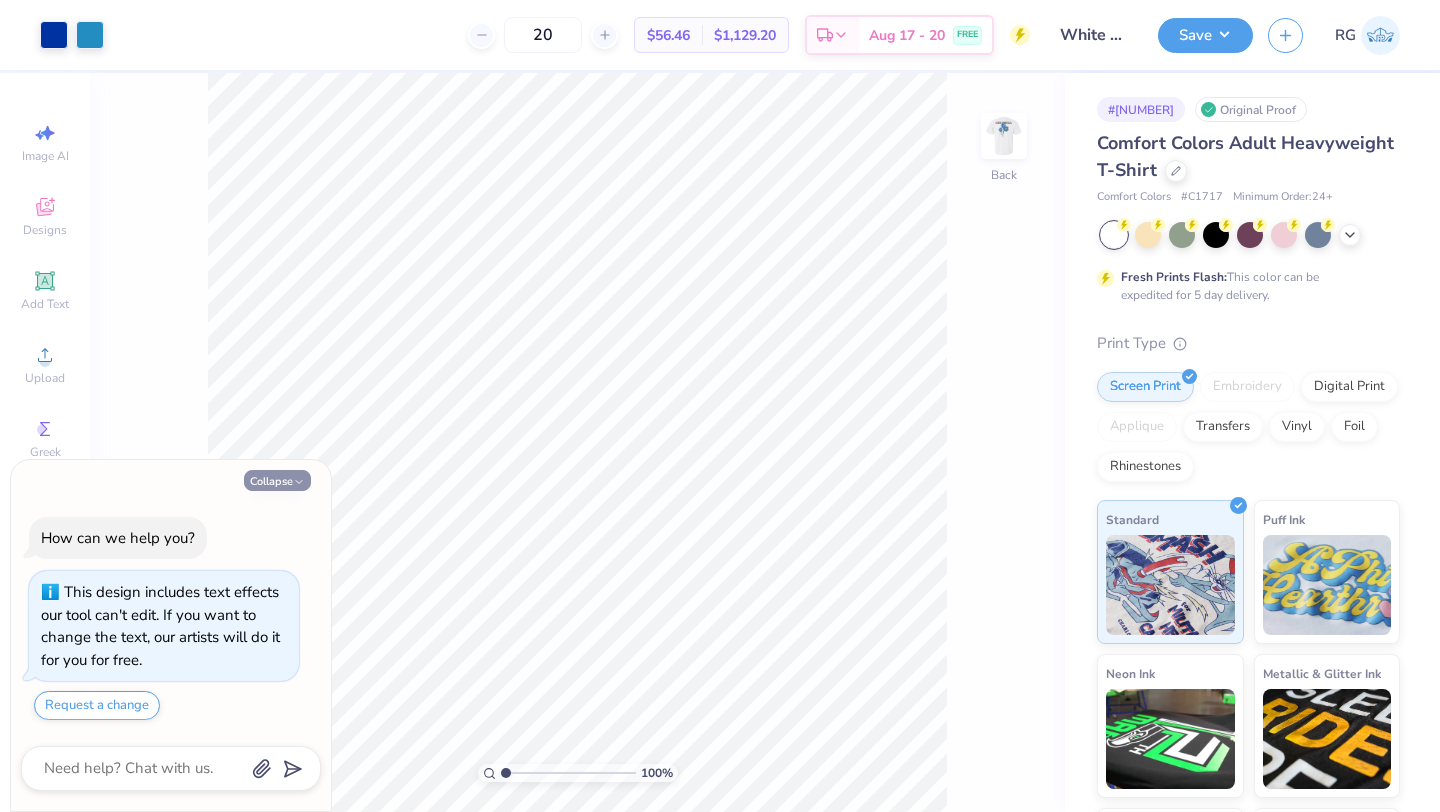 click on "Collapse" at bounding box center [277, 480] 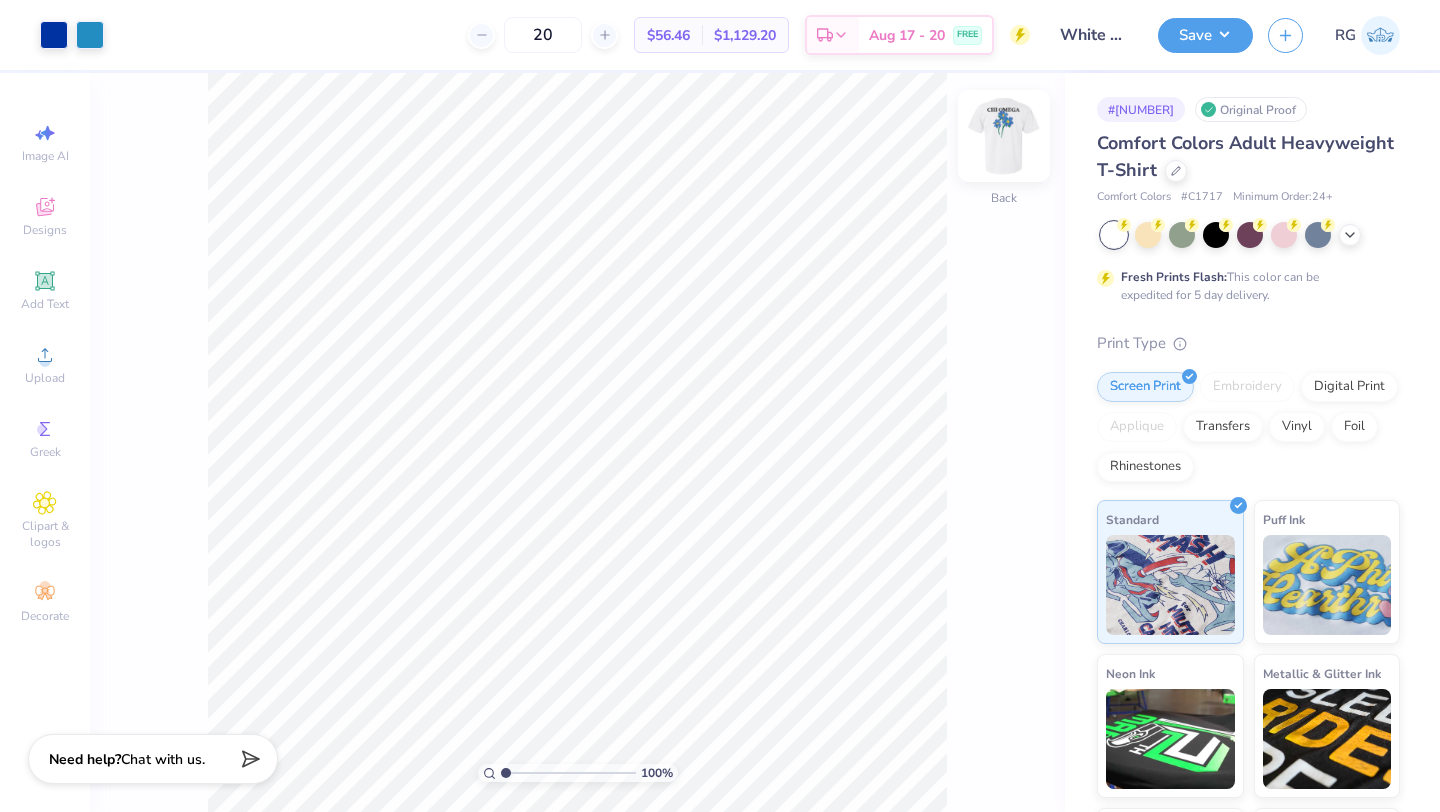 click at bounding box center (1004, 136) 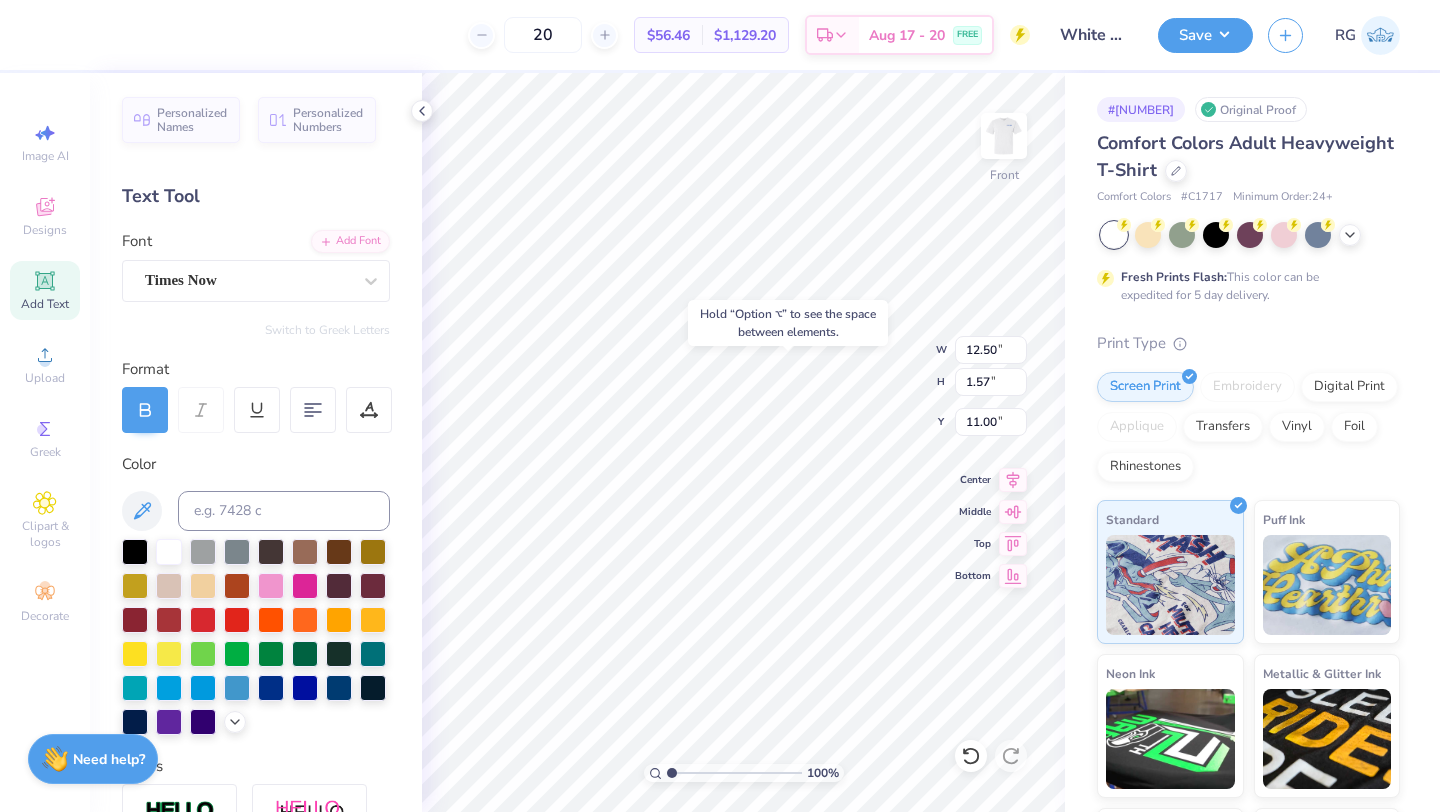 type on "11.00" 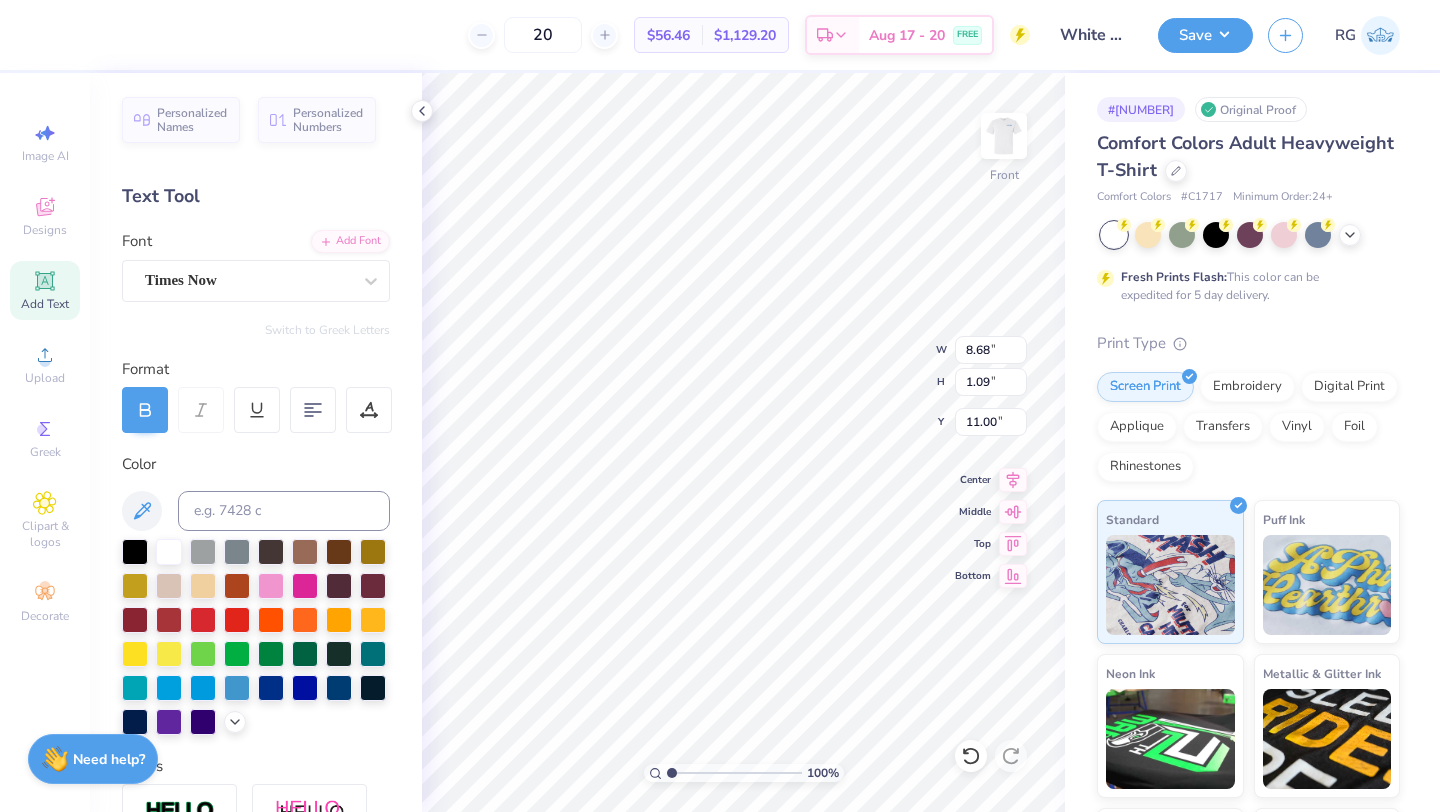 type on "8.68" 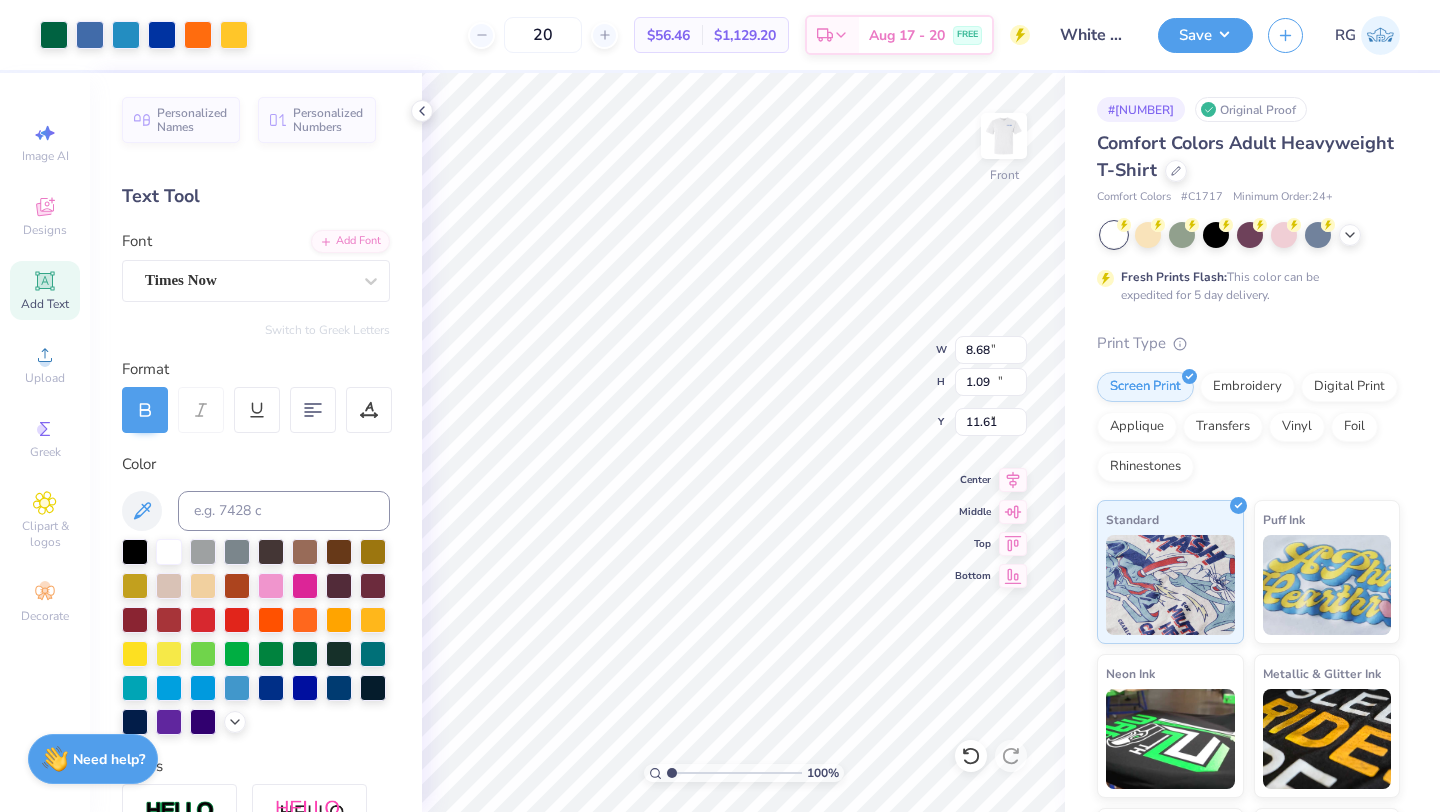 type on "7.70" 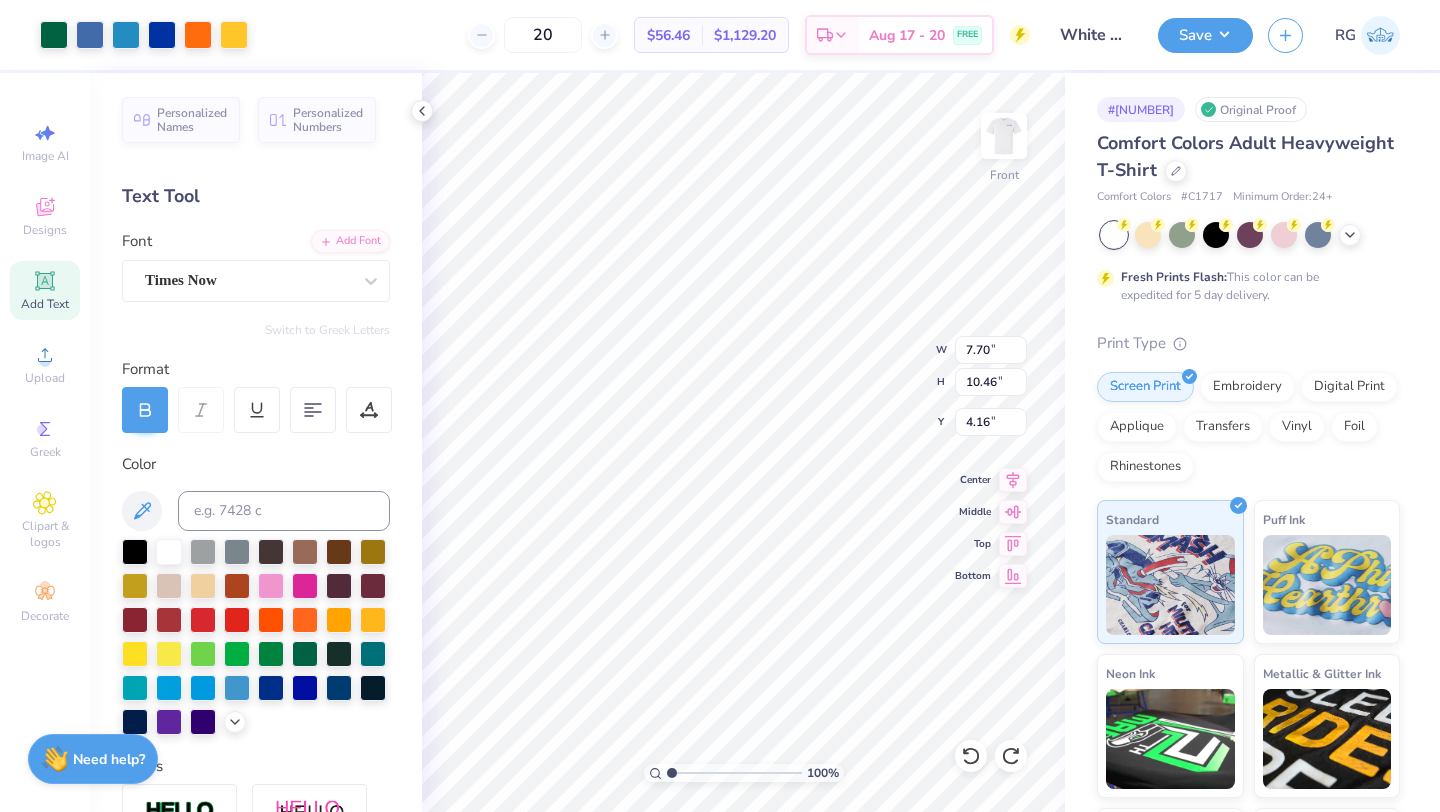type on "4.23" 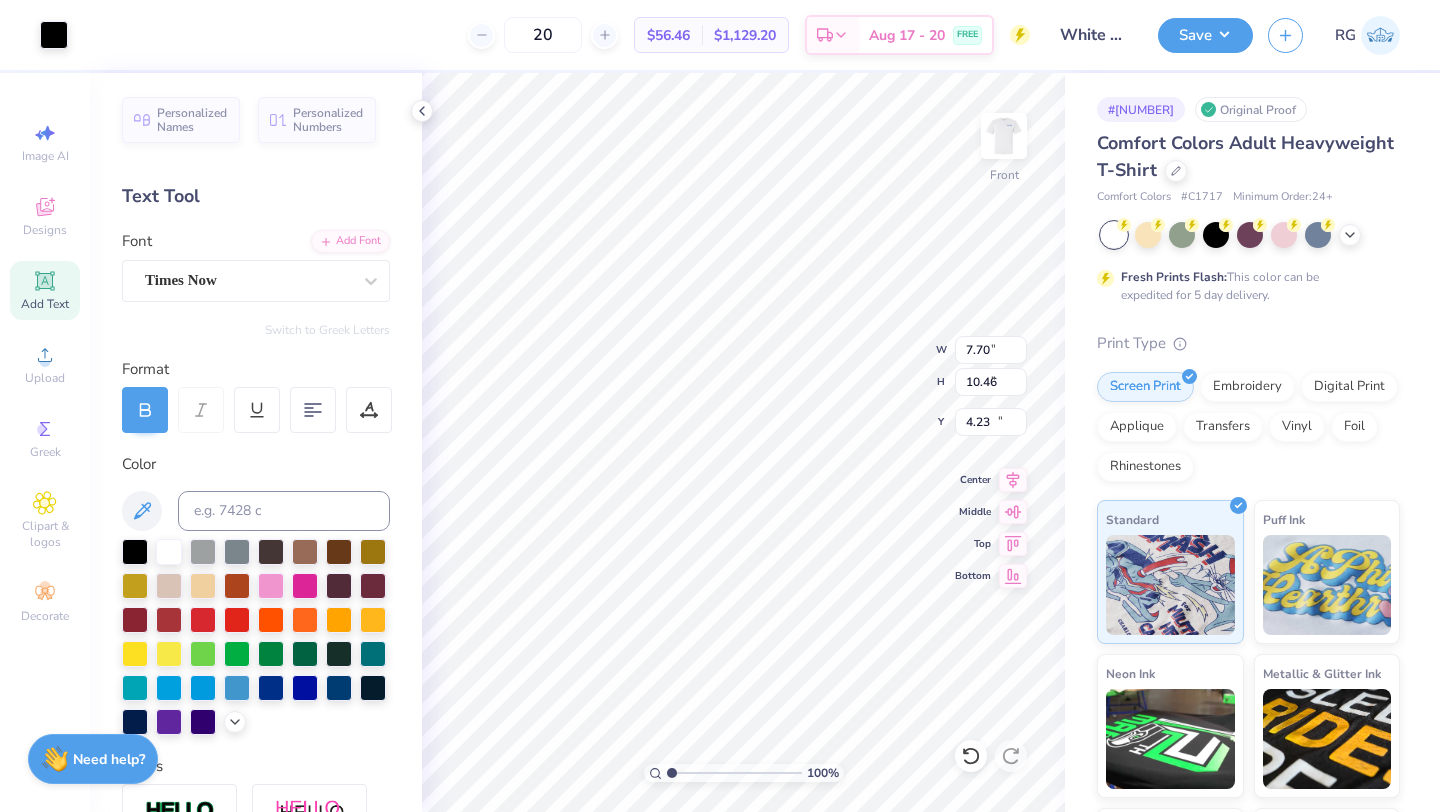 type on "8.68" 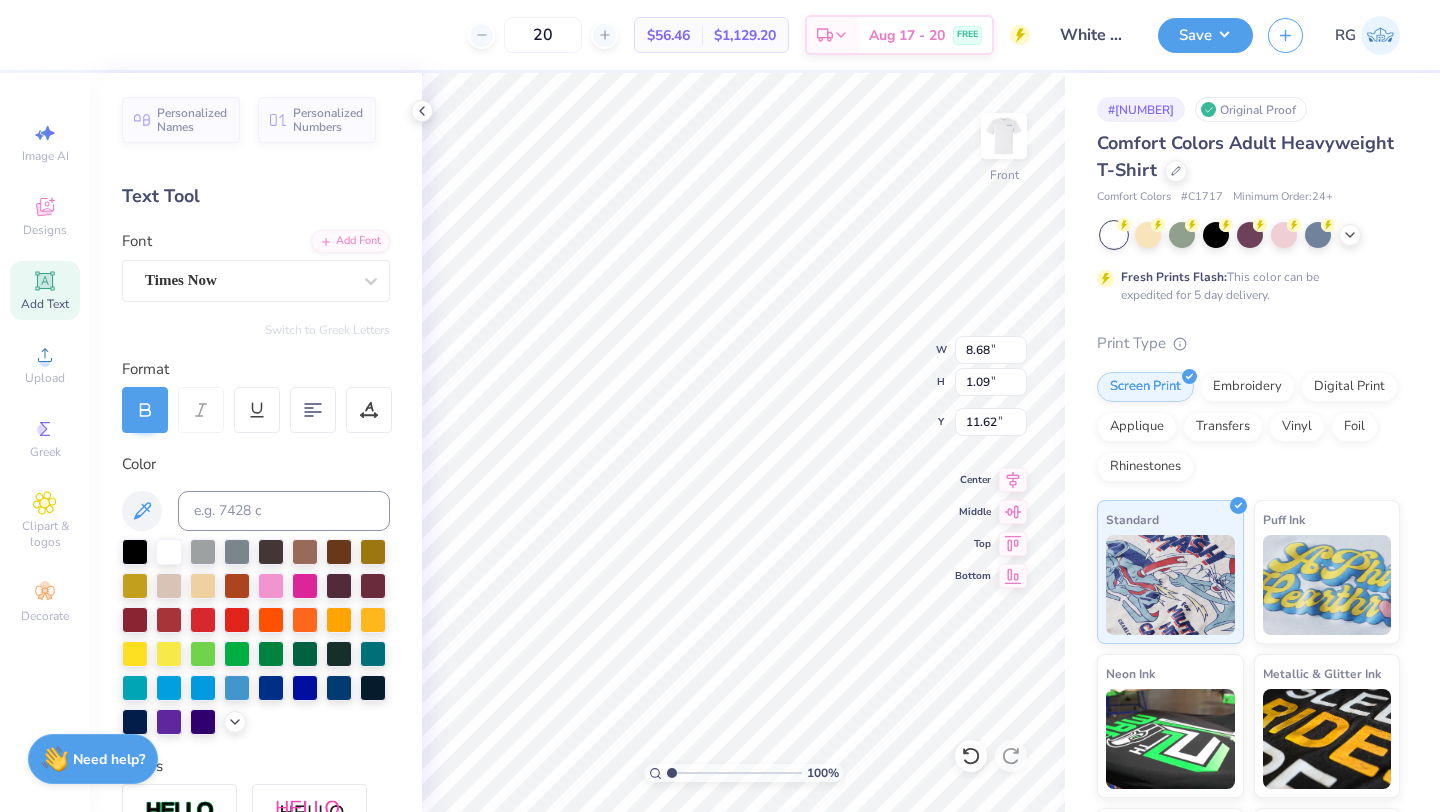 type on "11.58" 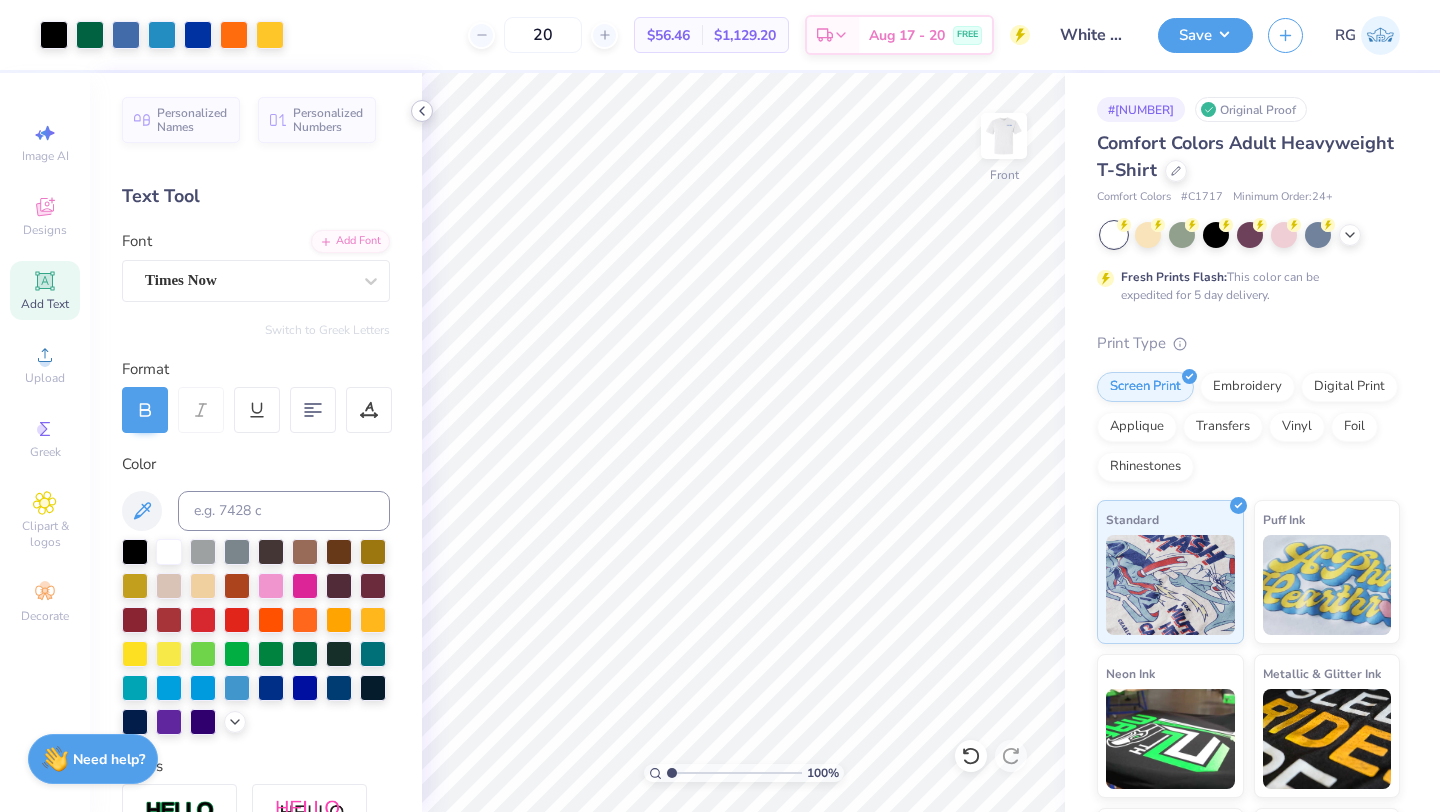 click 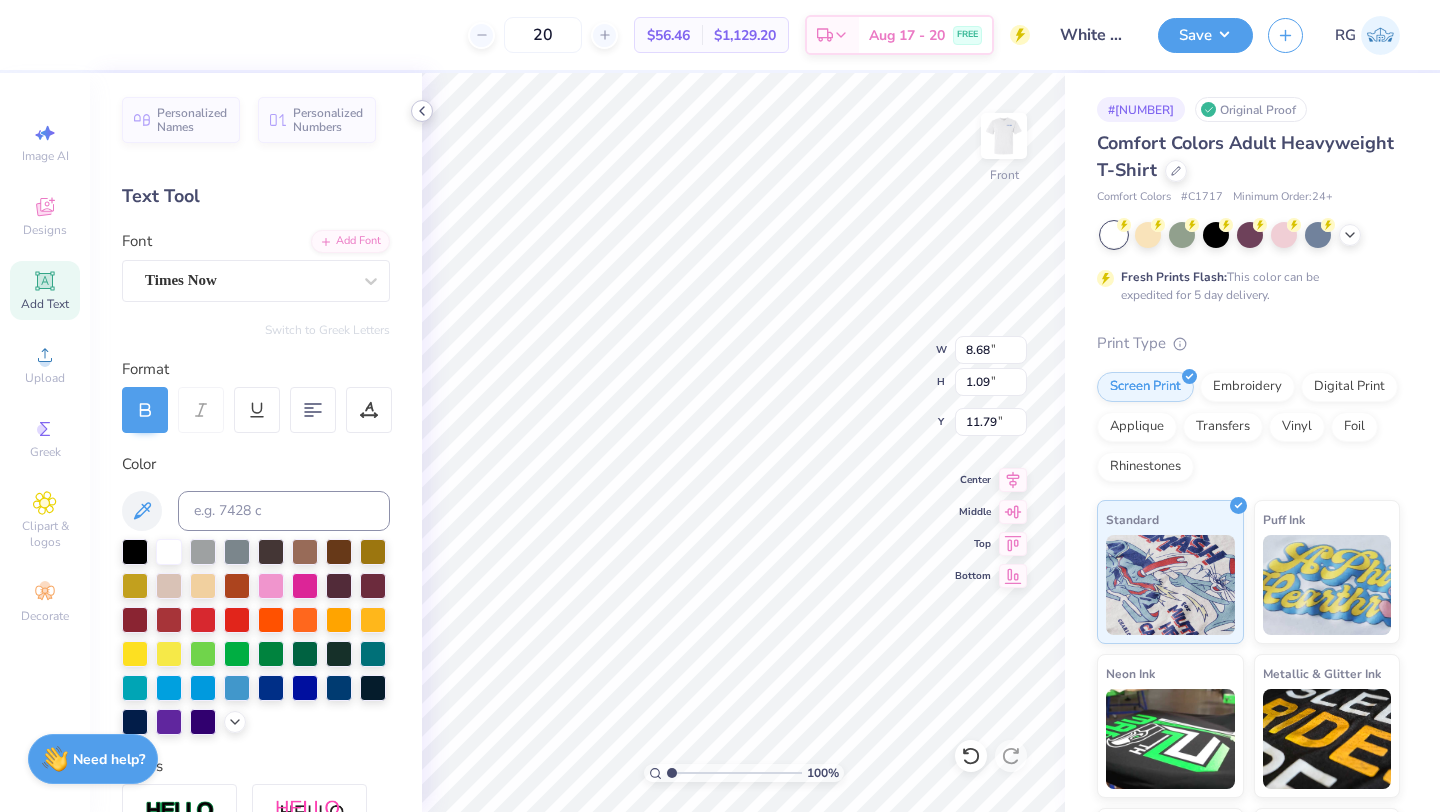 type on "11.79" 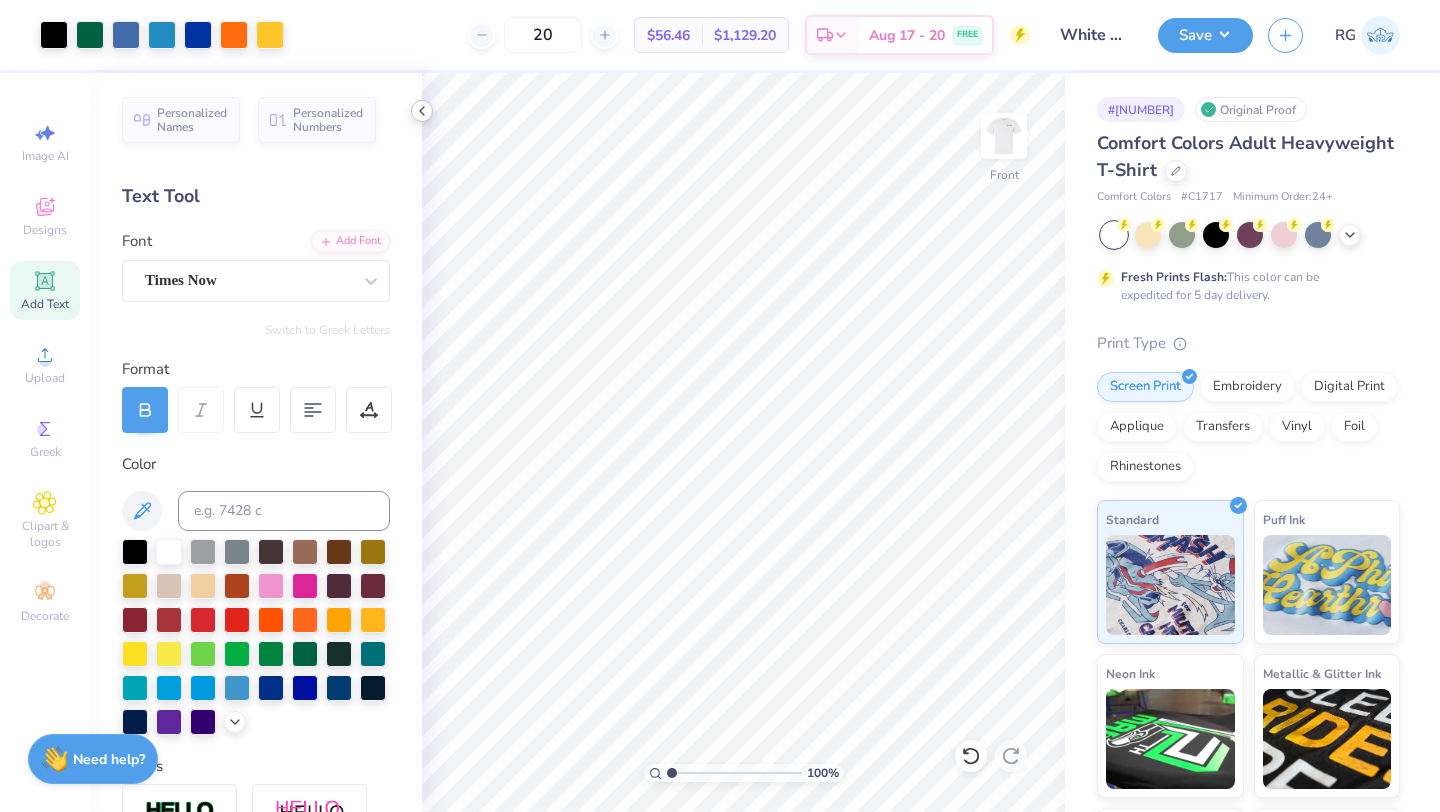 click 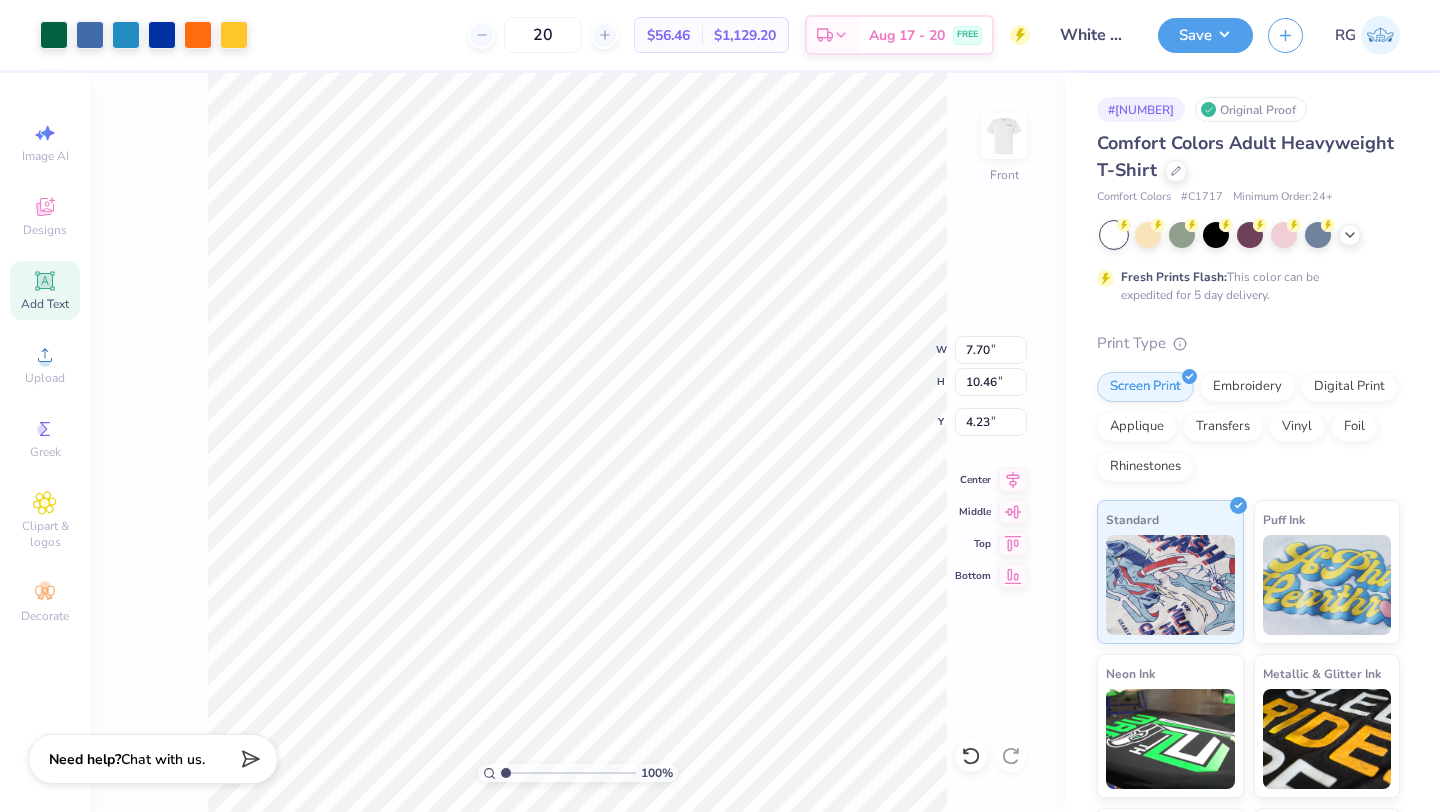 type on "8.68" 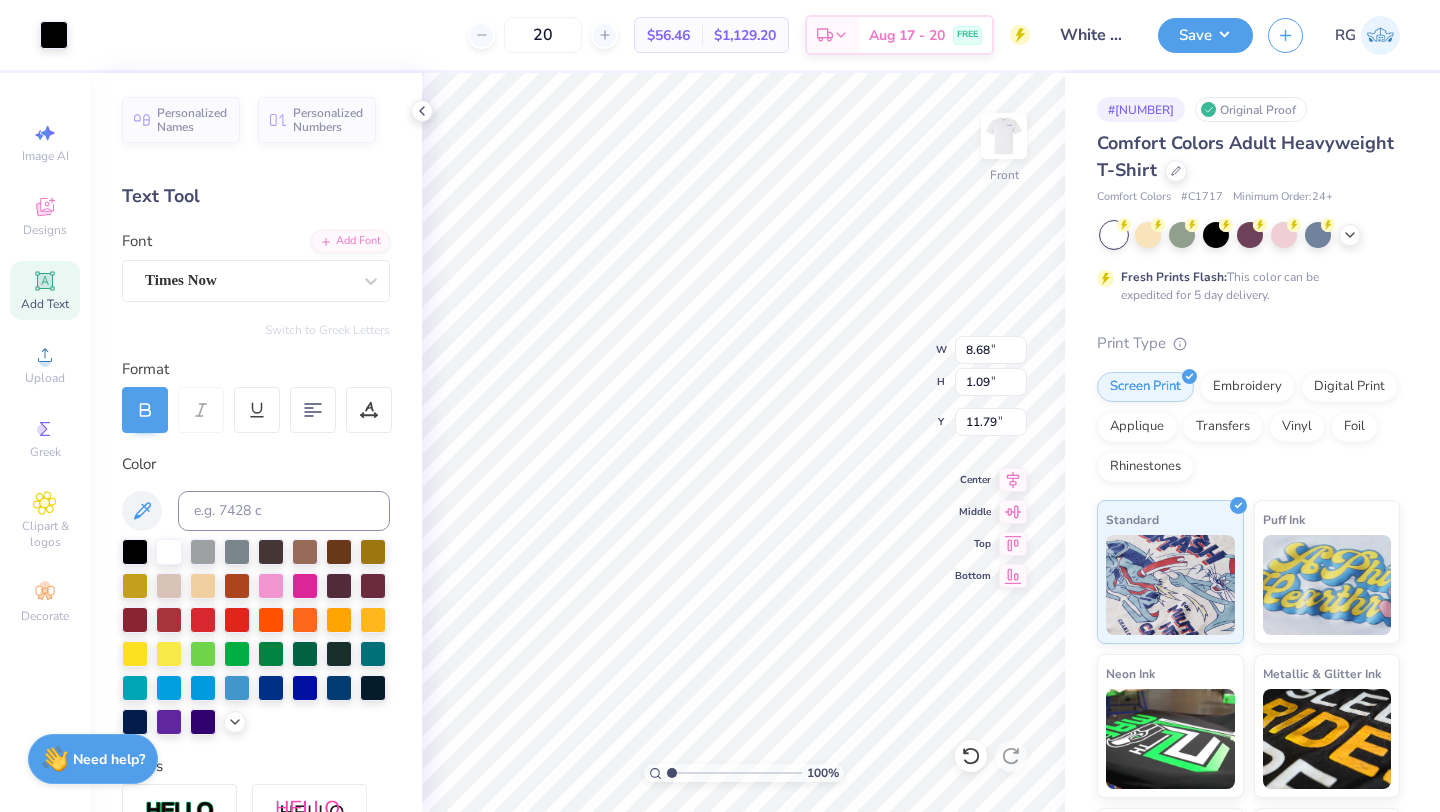 type on "11.80" 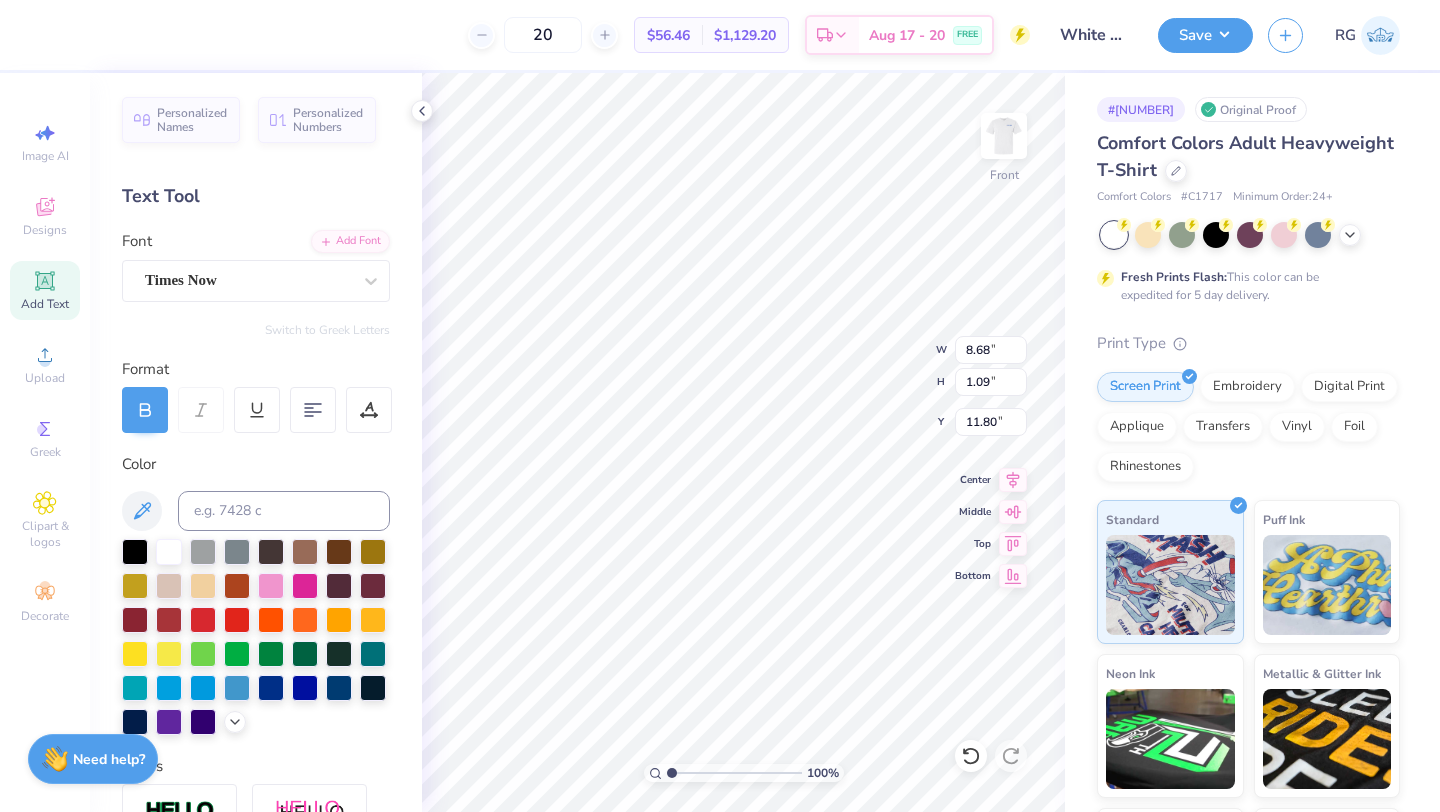 click 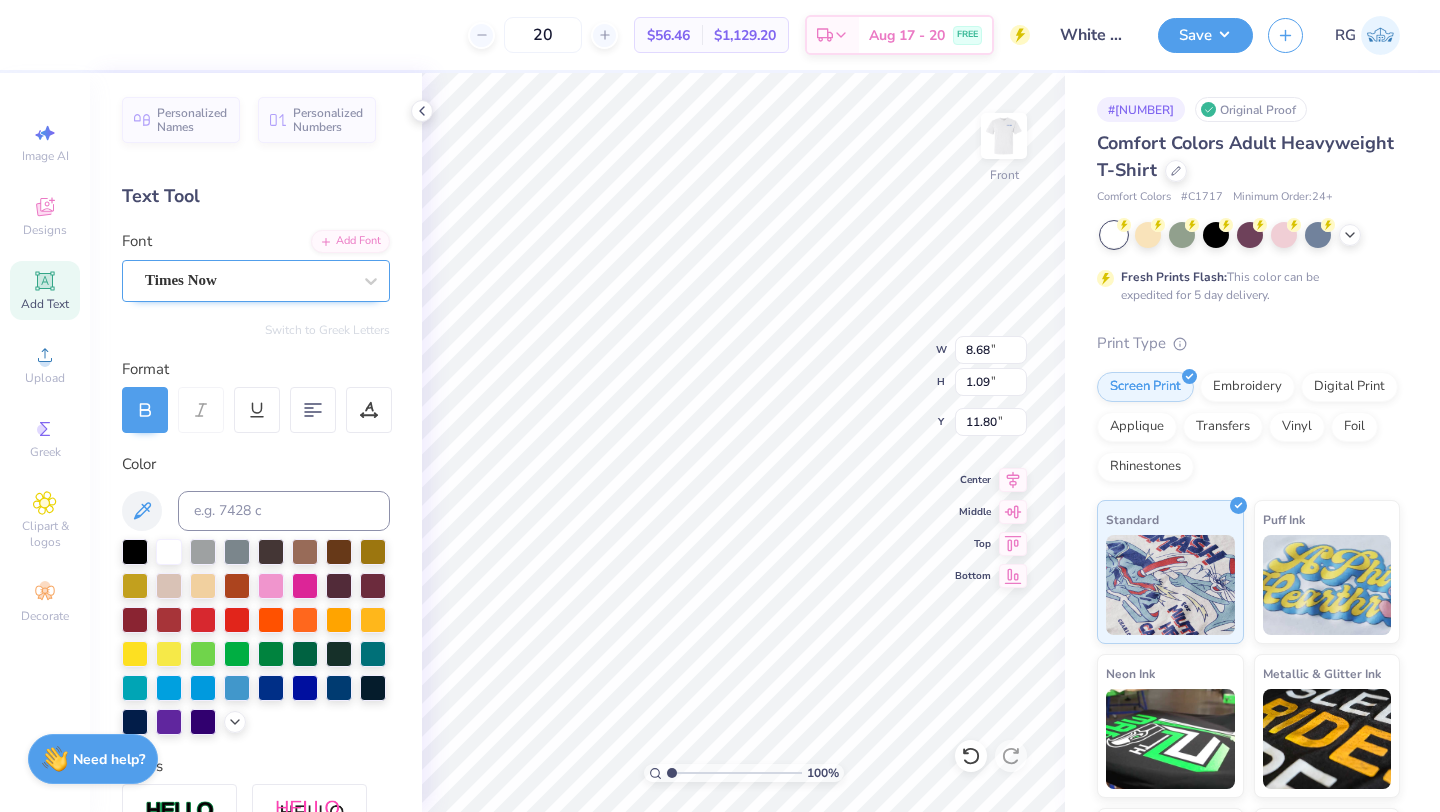 click on "Times Now" at bounding box center (248, 280) 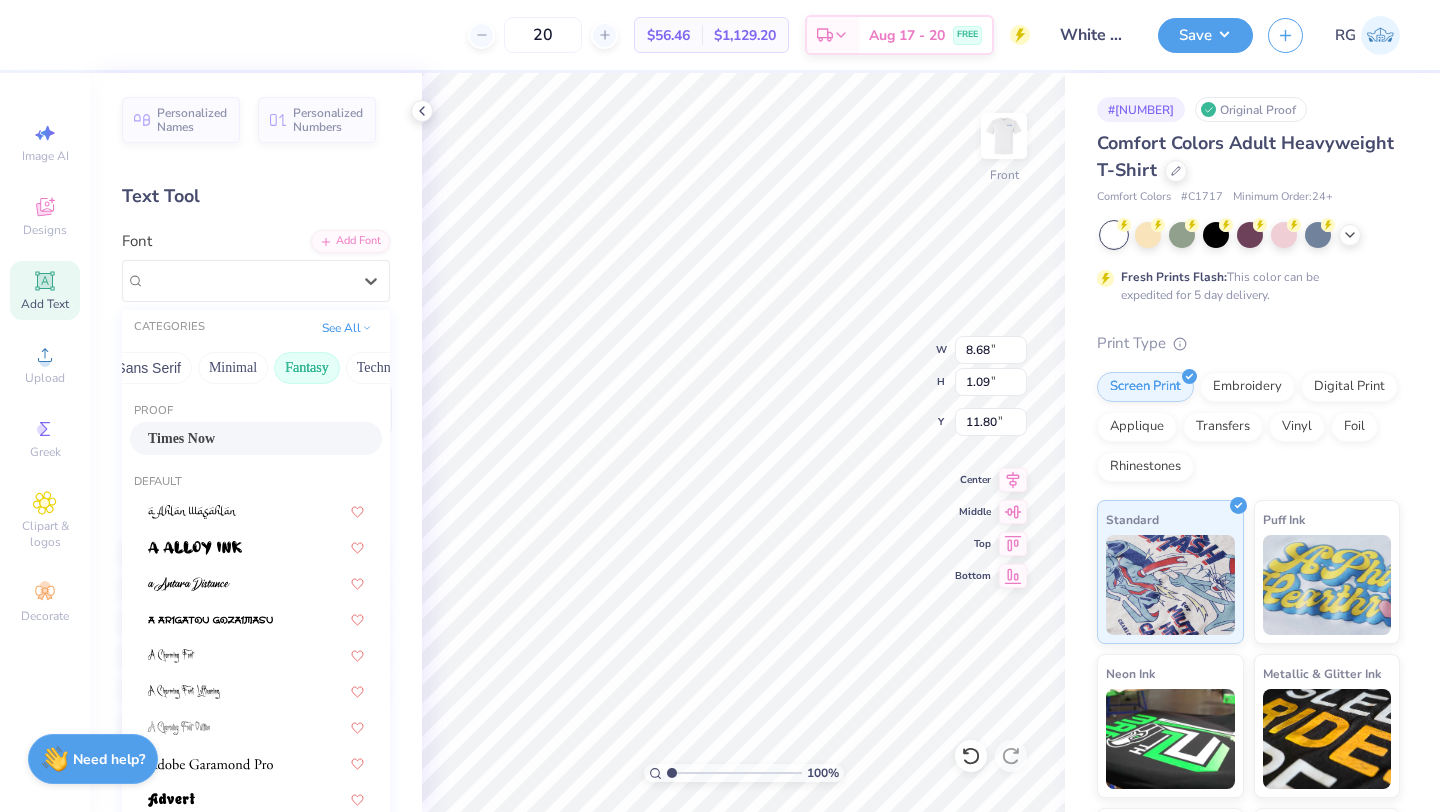 scroll, scrollTop: 0, scrollLeft: 501, axis: horizontal 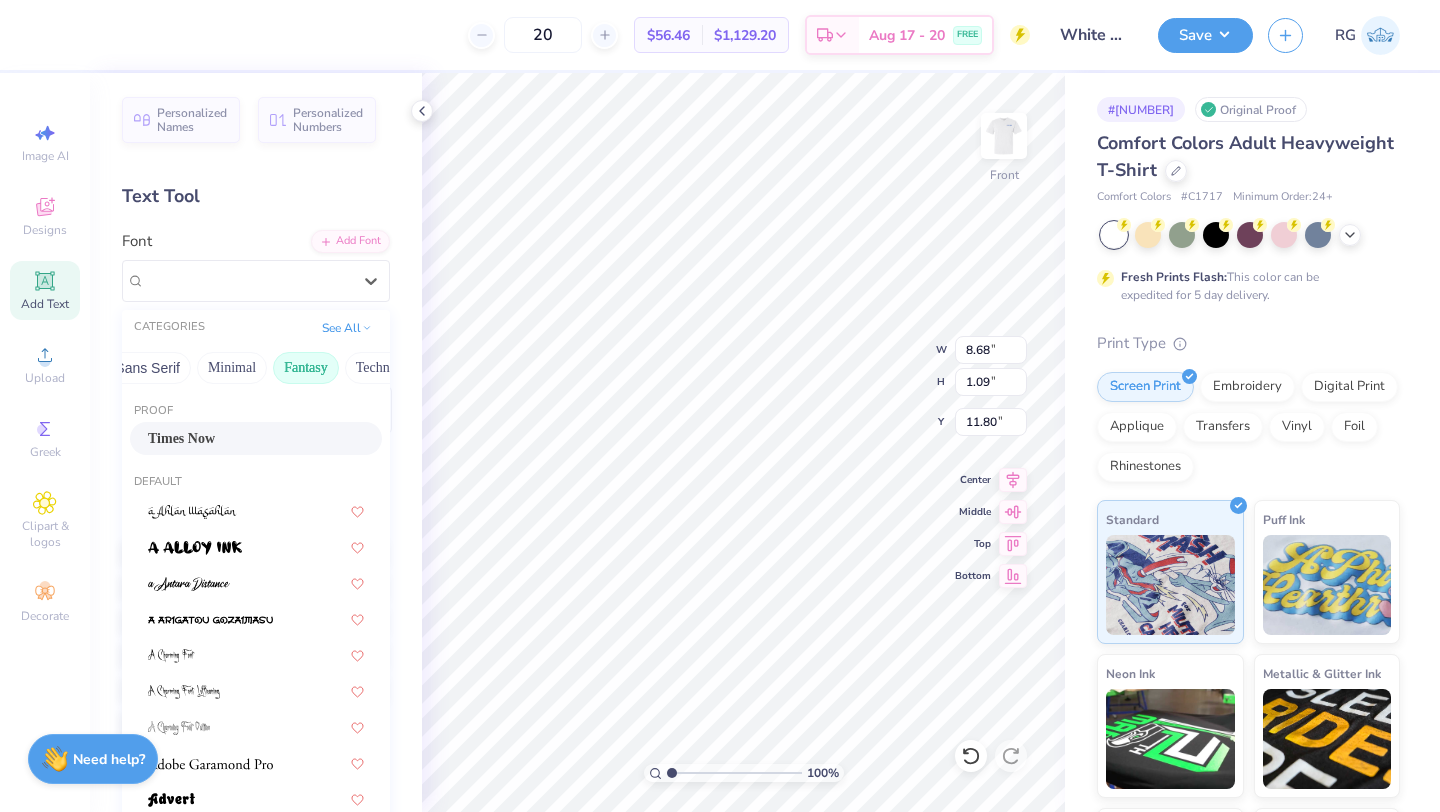 click on "Fantasy" at bounding box center (306, 368) 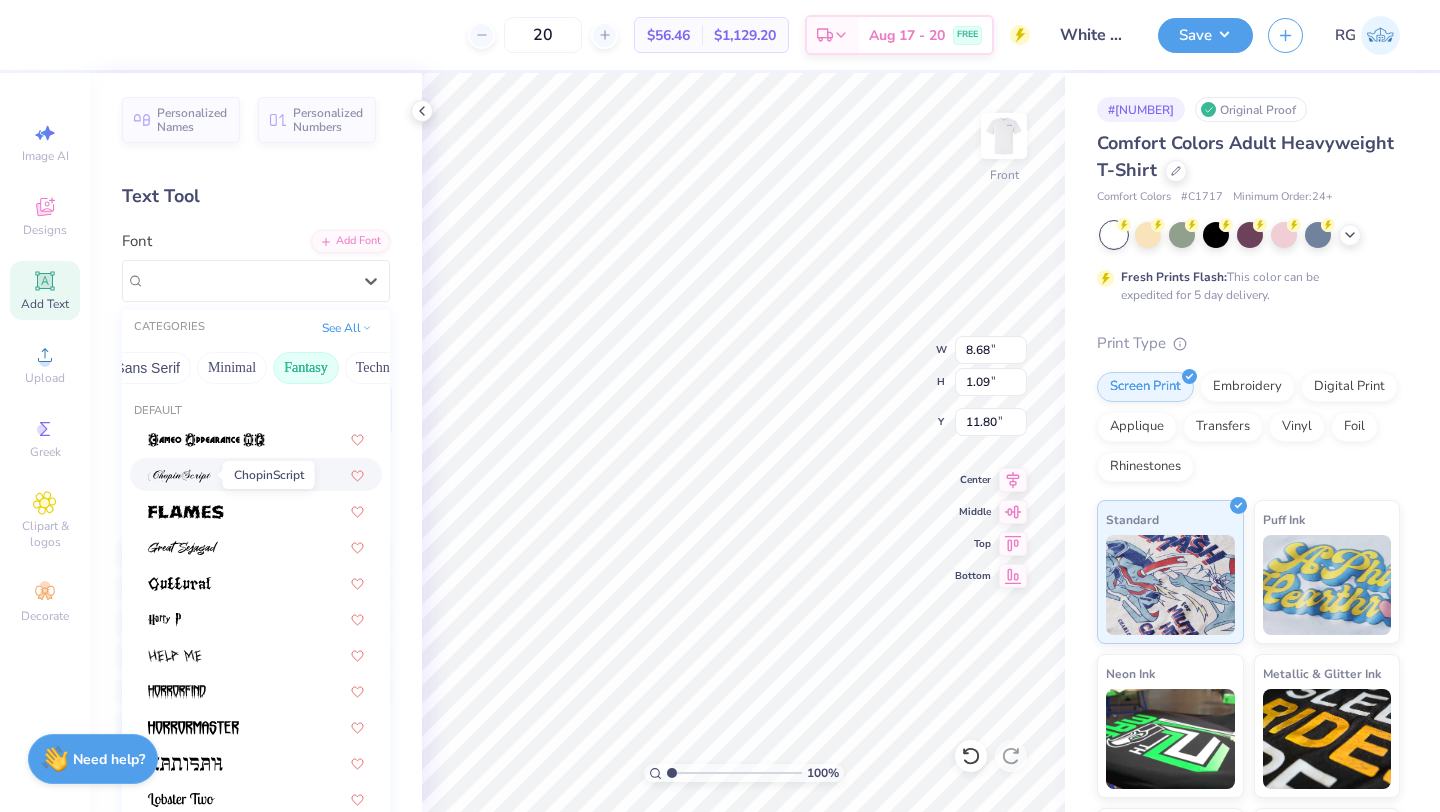 click at bounding box center (179, 476) 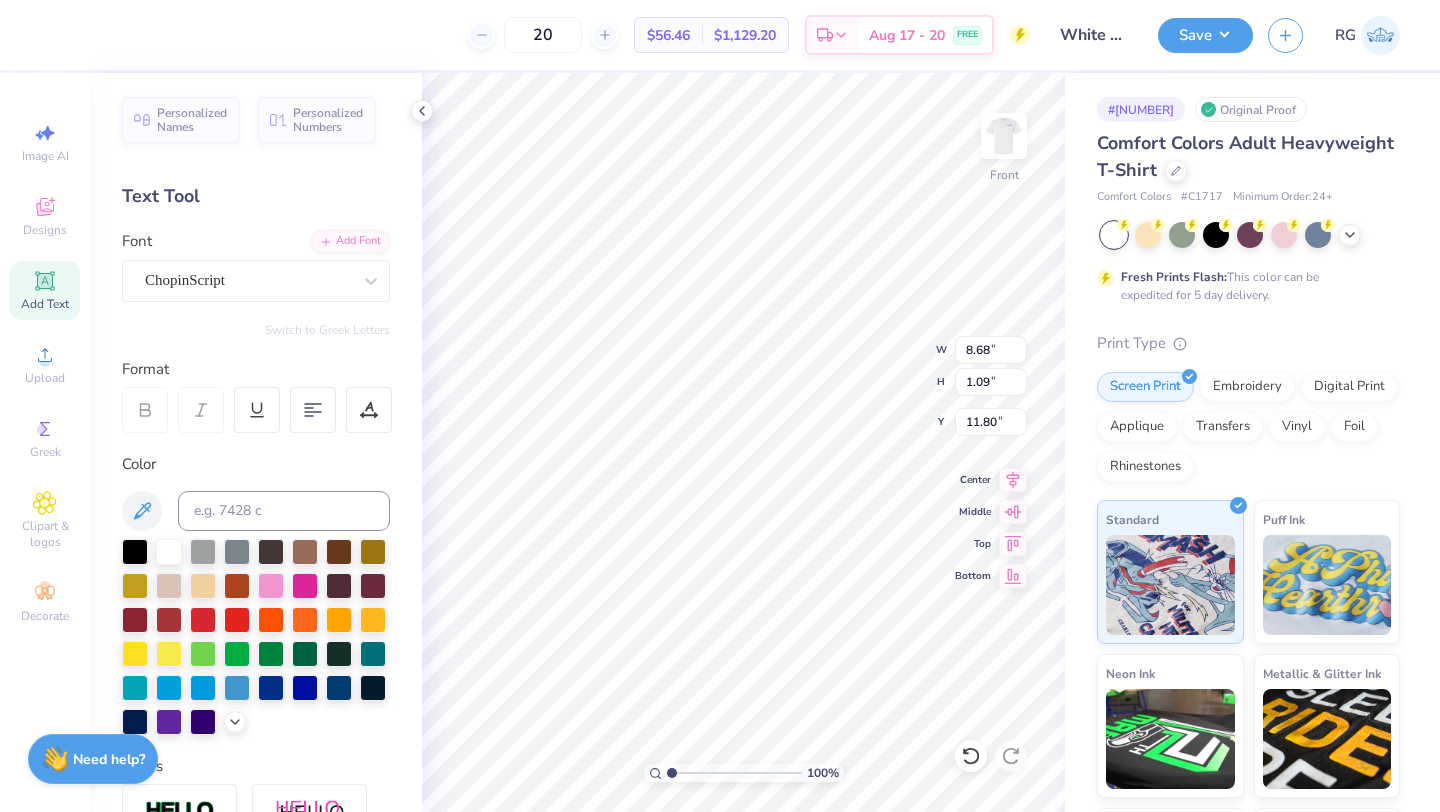 type on "11.84" 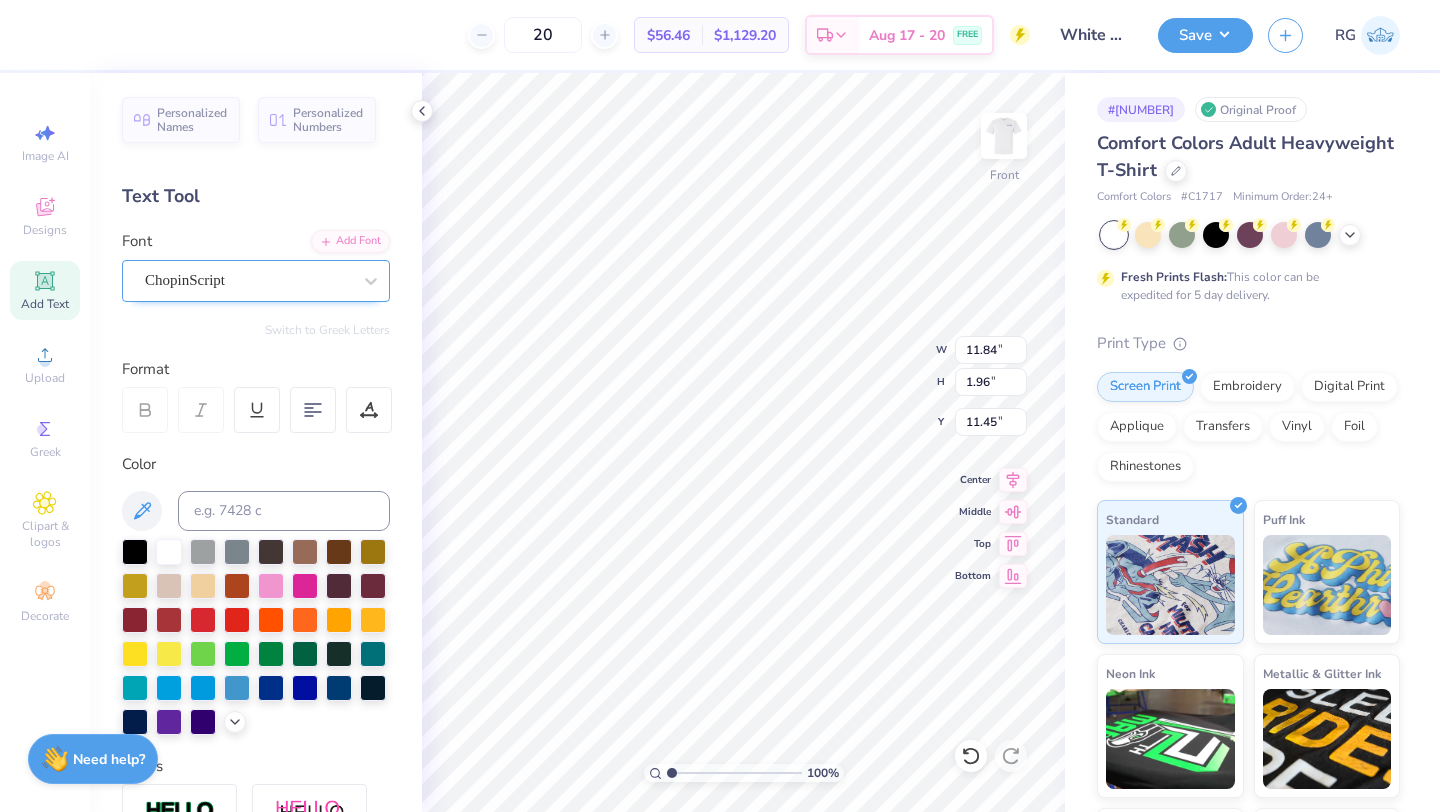 click on "ChopinScript" at bounding box center [248, 280] 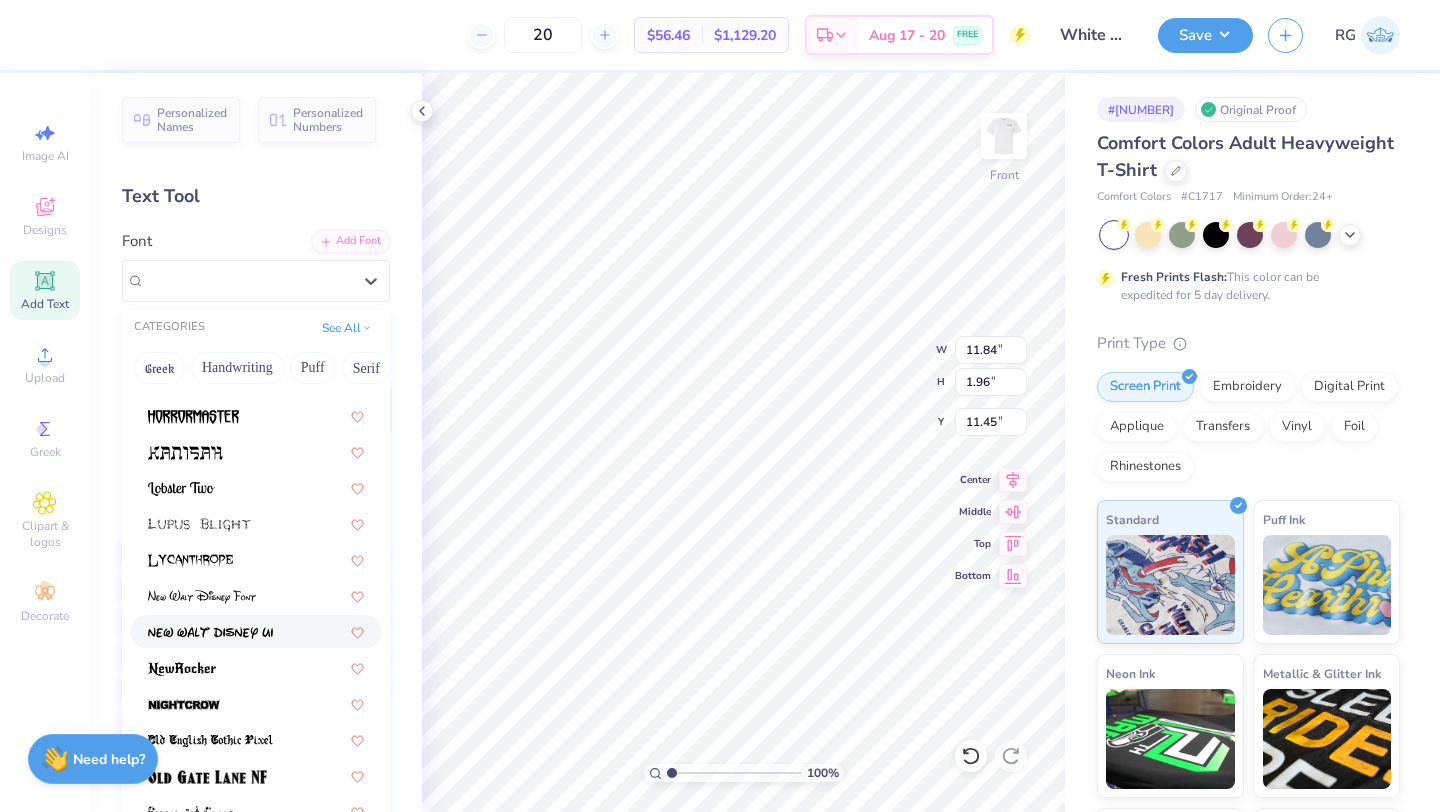 scroll, scrollTop: 418, scrollLeft: 0, axis: vertical 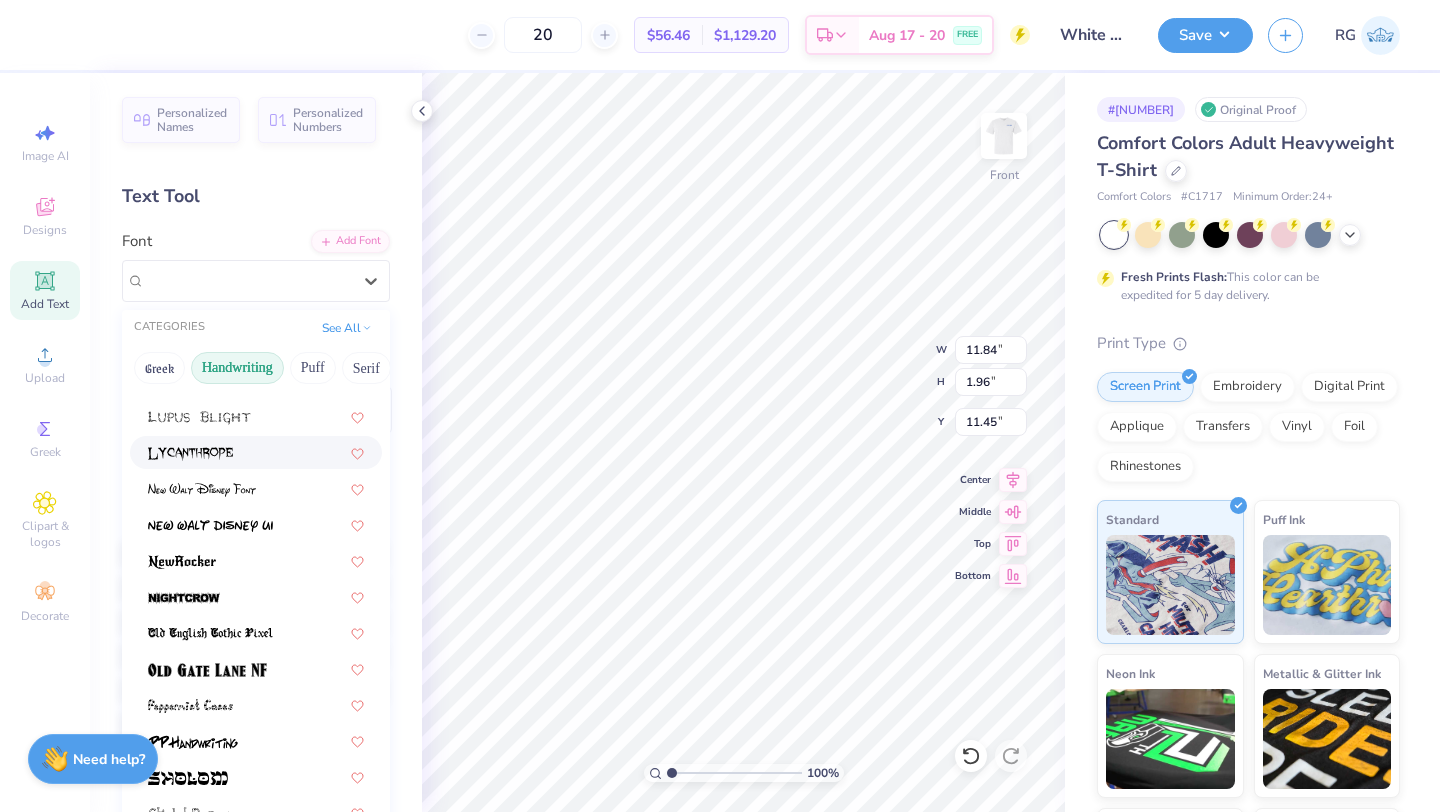 click on "Handwriting" at bounding box center [237, 368] 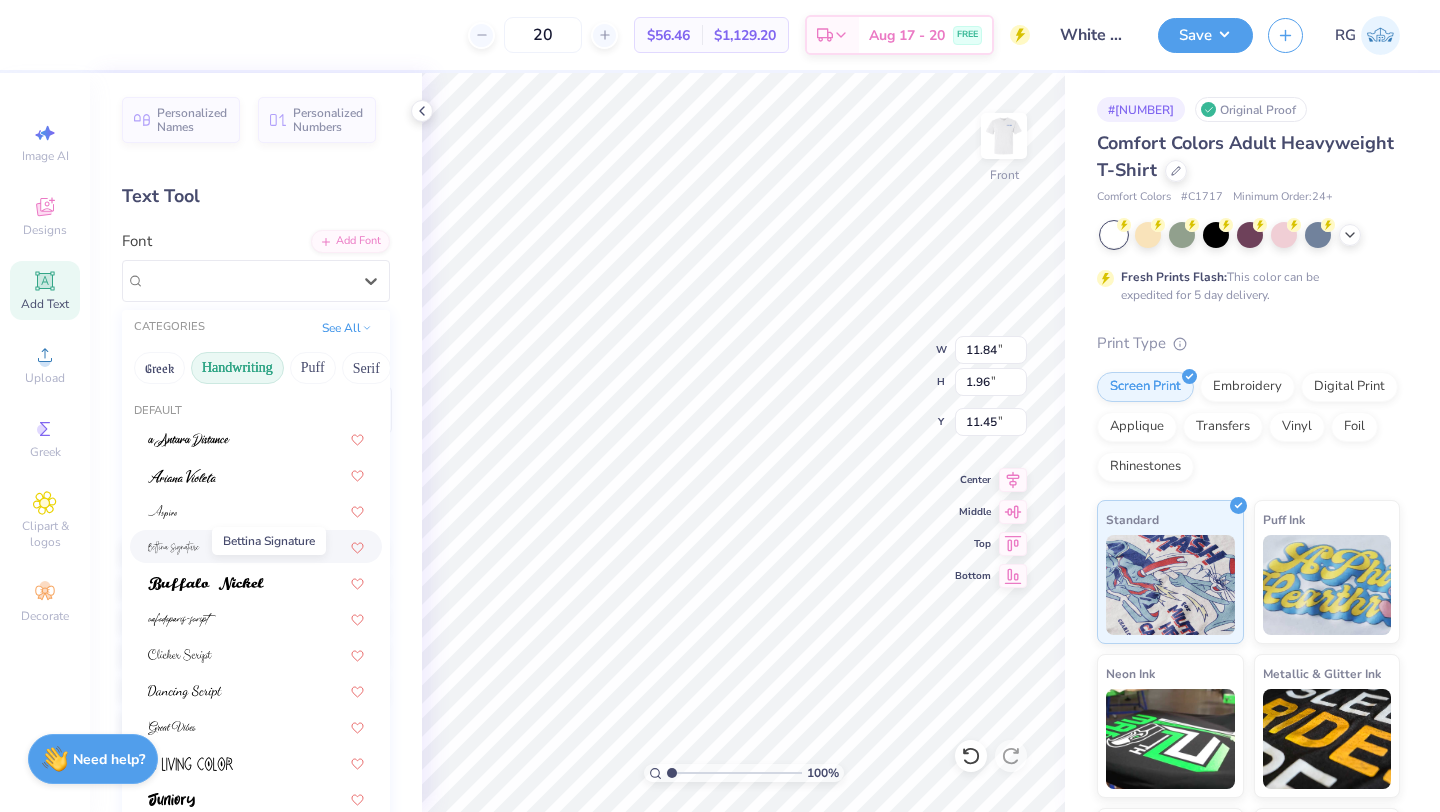 click at bounding box center (174, 548) 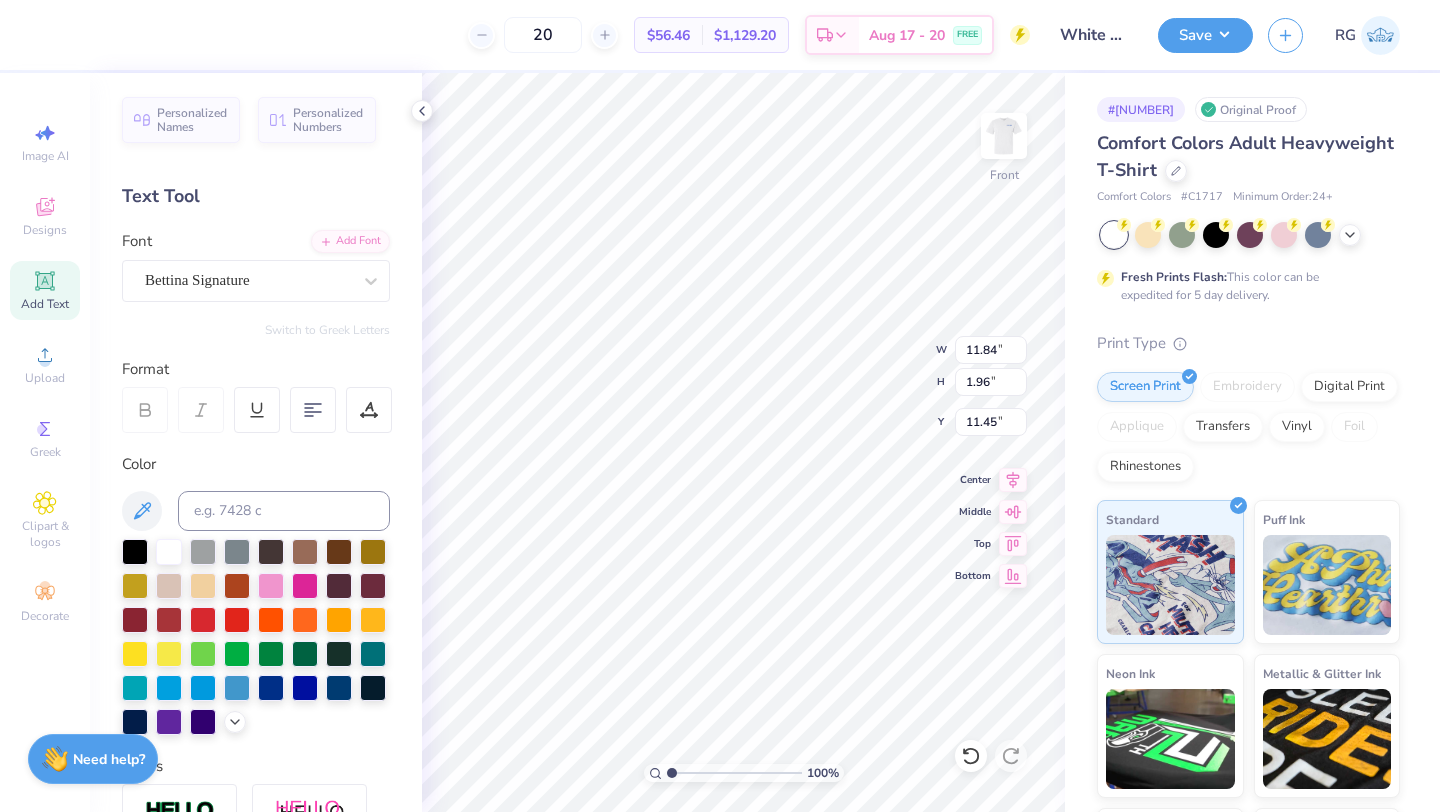 type on "12.86" 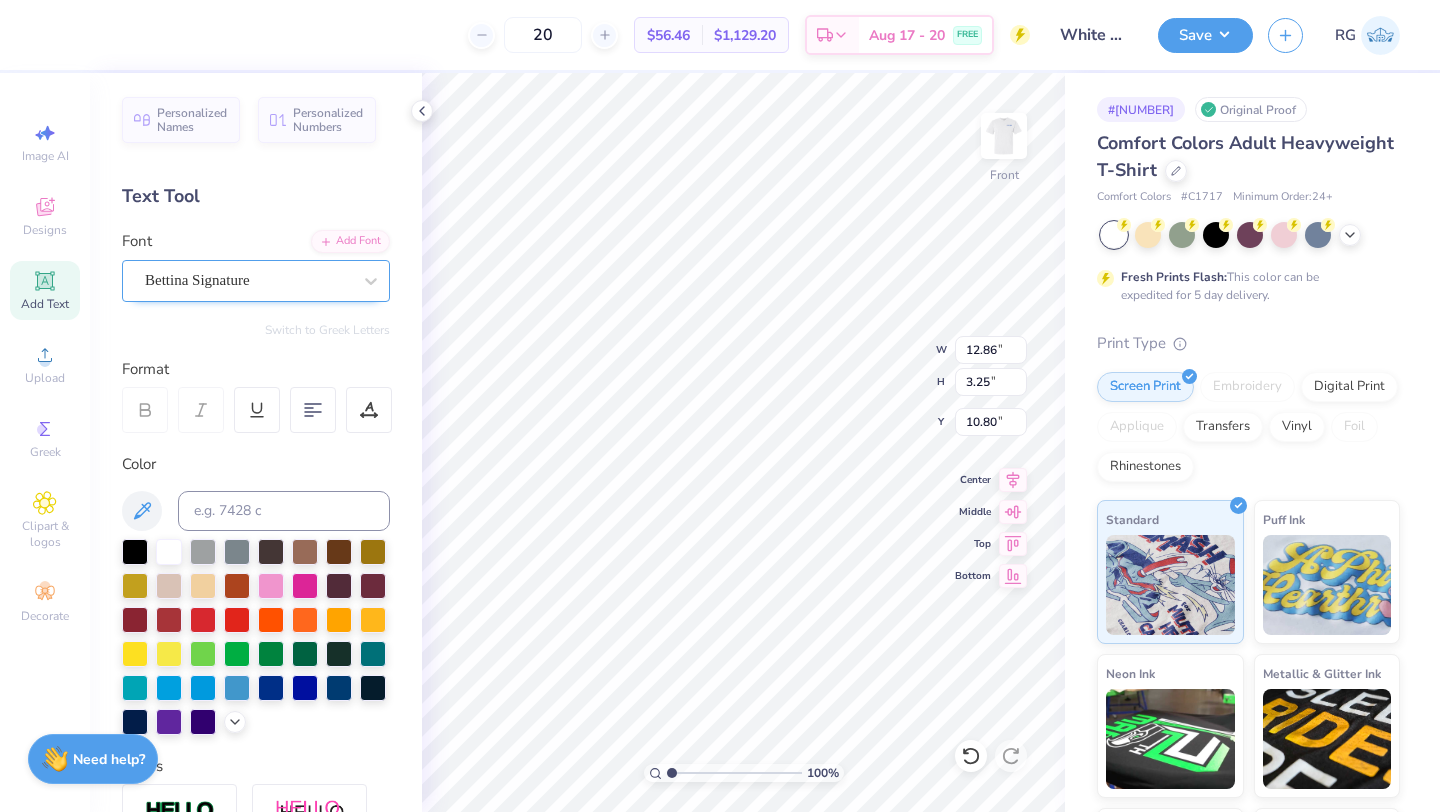 click on "Bettina Signature" at bounding box center (248, 280) 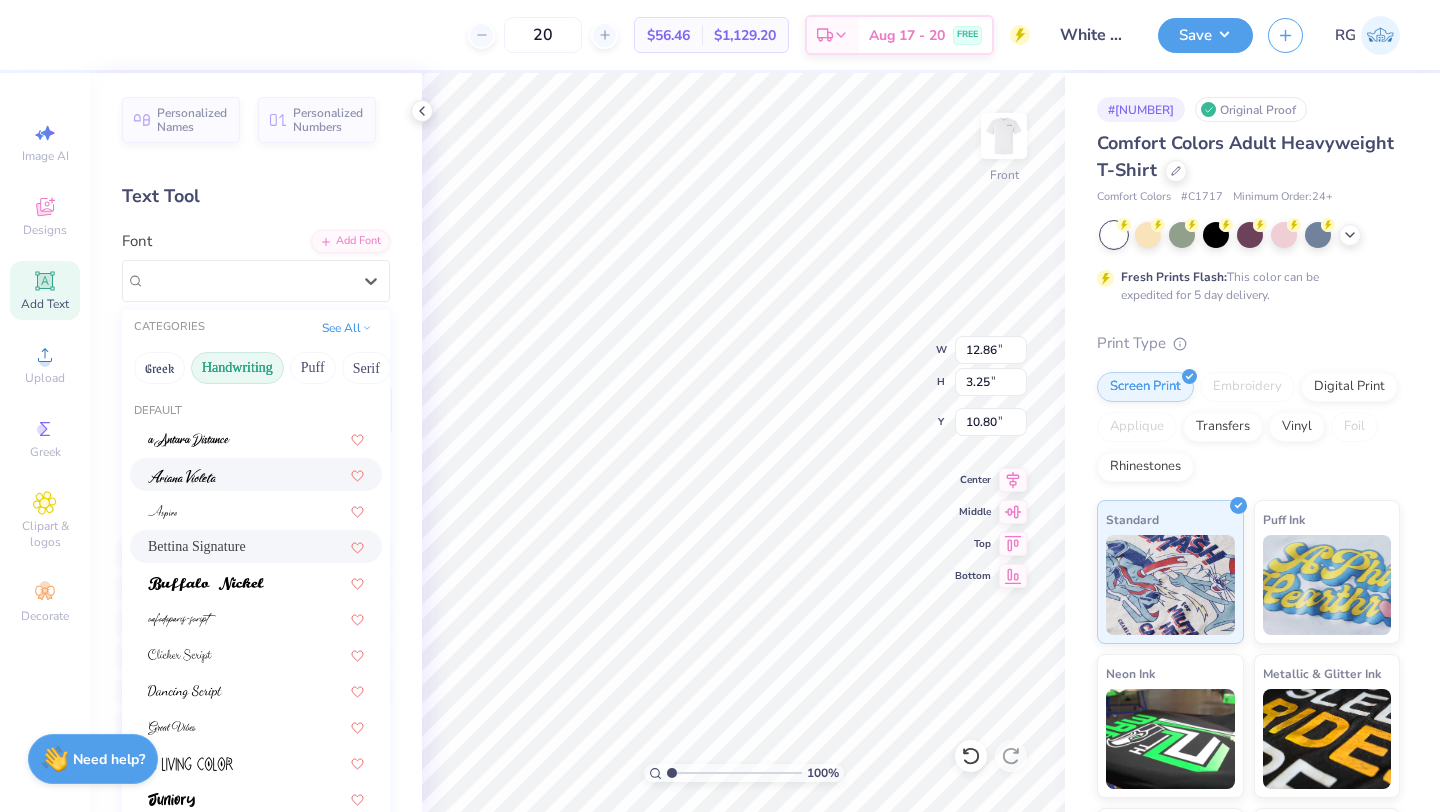 click at bounding box center [256, 474] 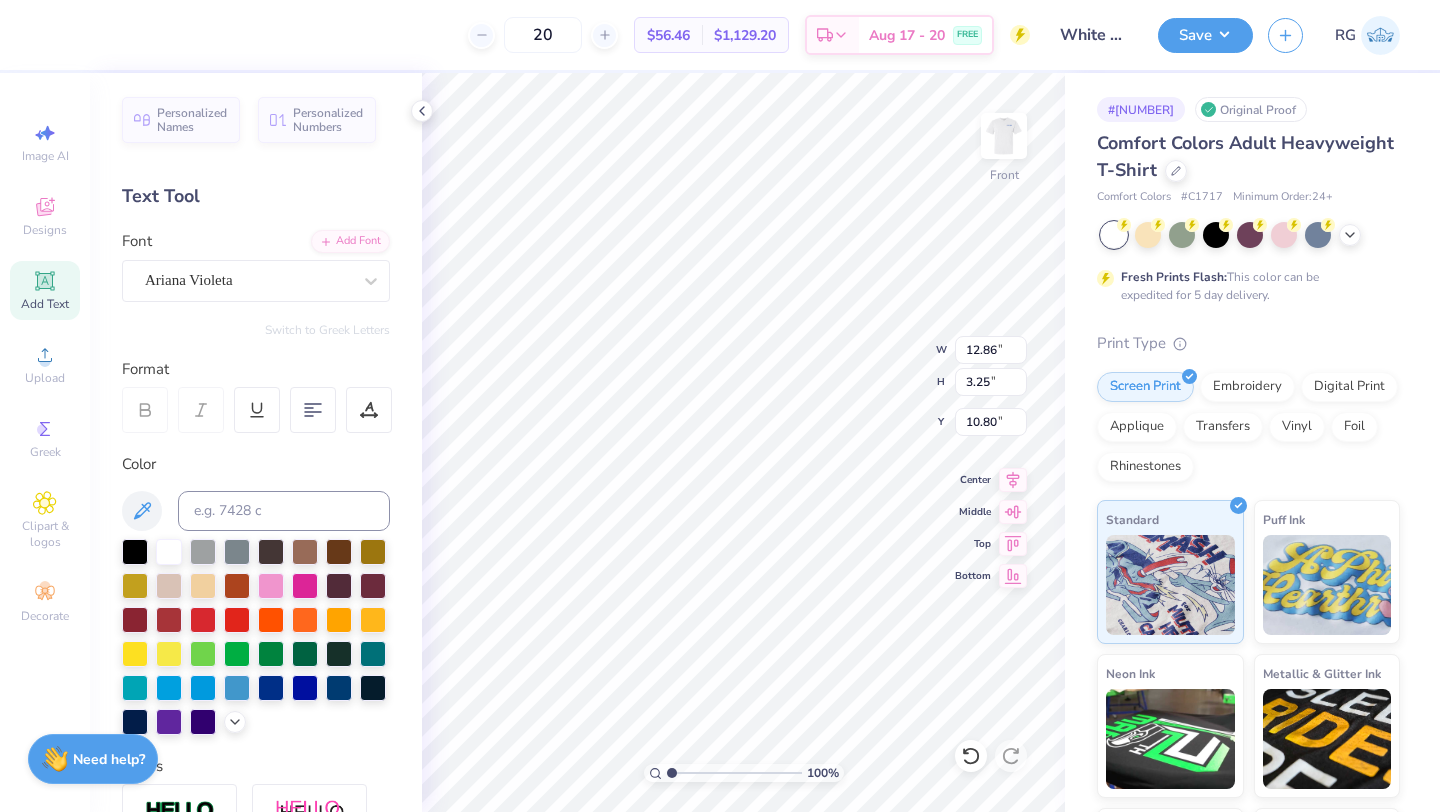 type on "6.86" 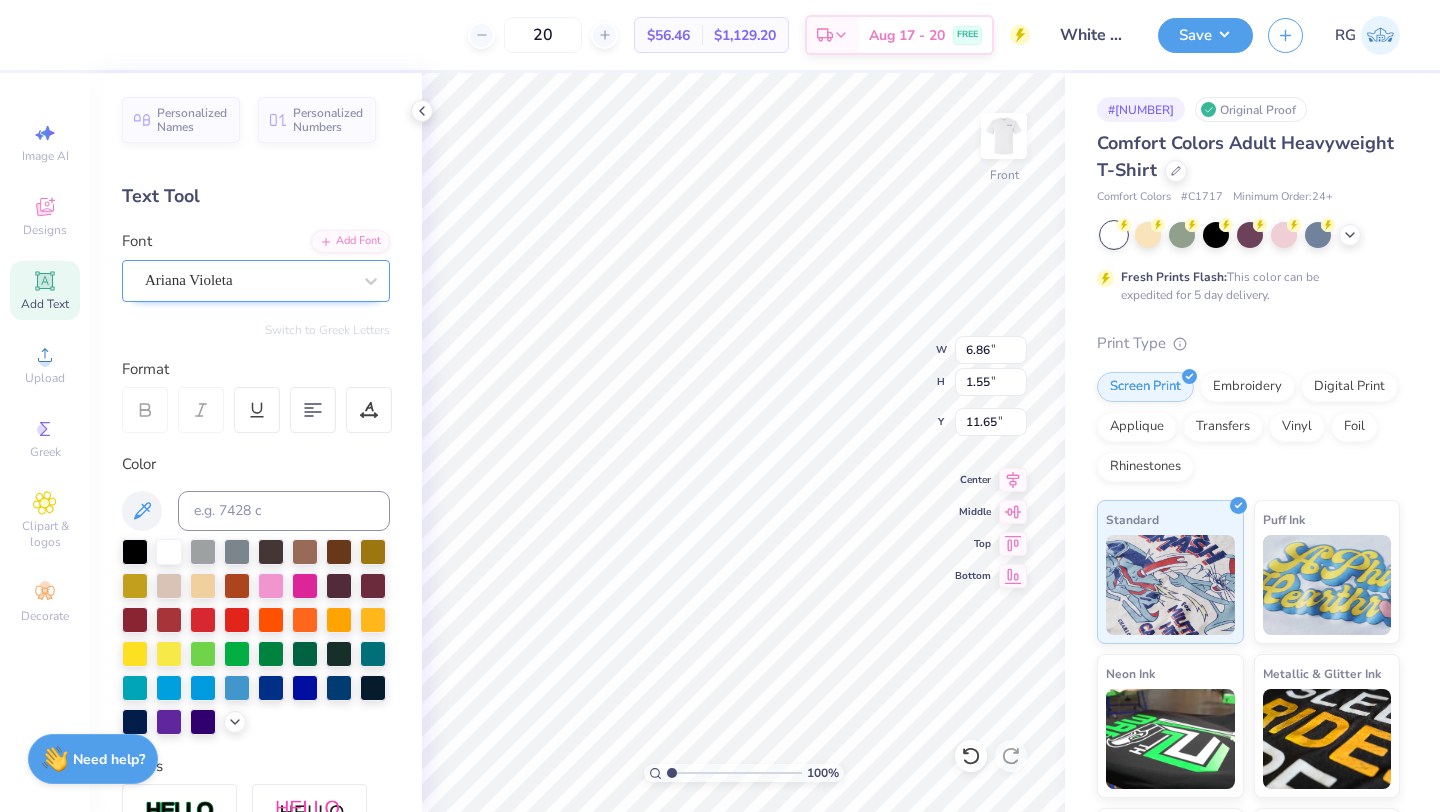 click on "Ariana Violeta" at bounding box center (248, 280) 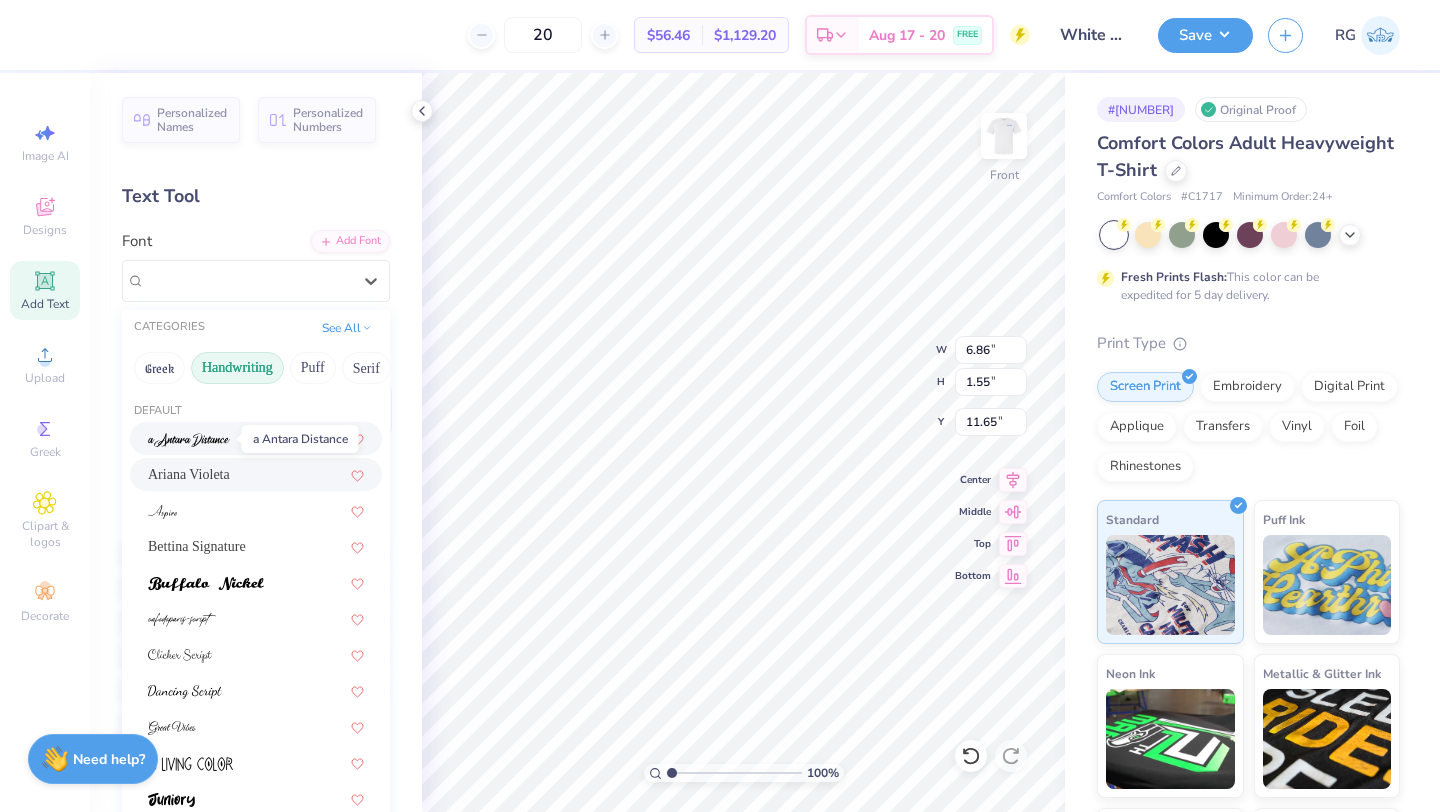 click at bounding box center [189, 440] 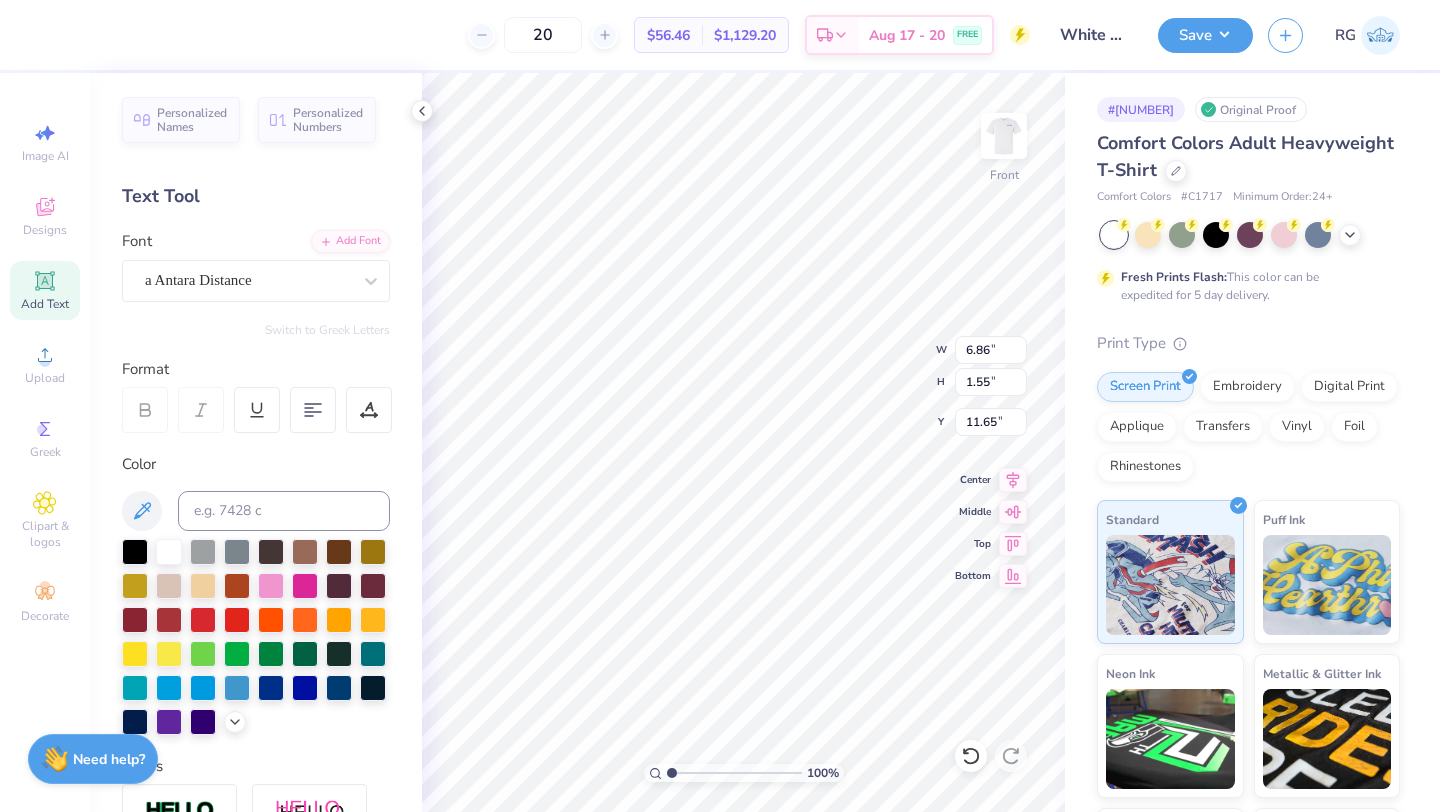 type on "8.63" 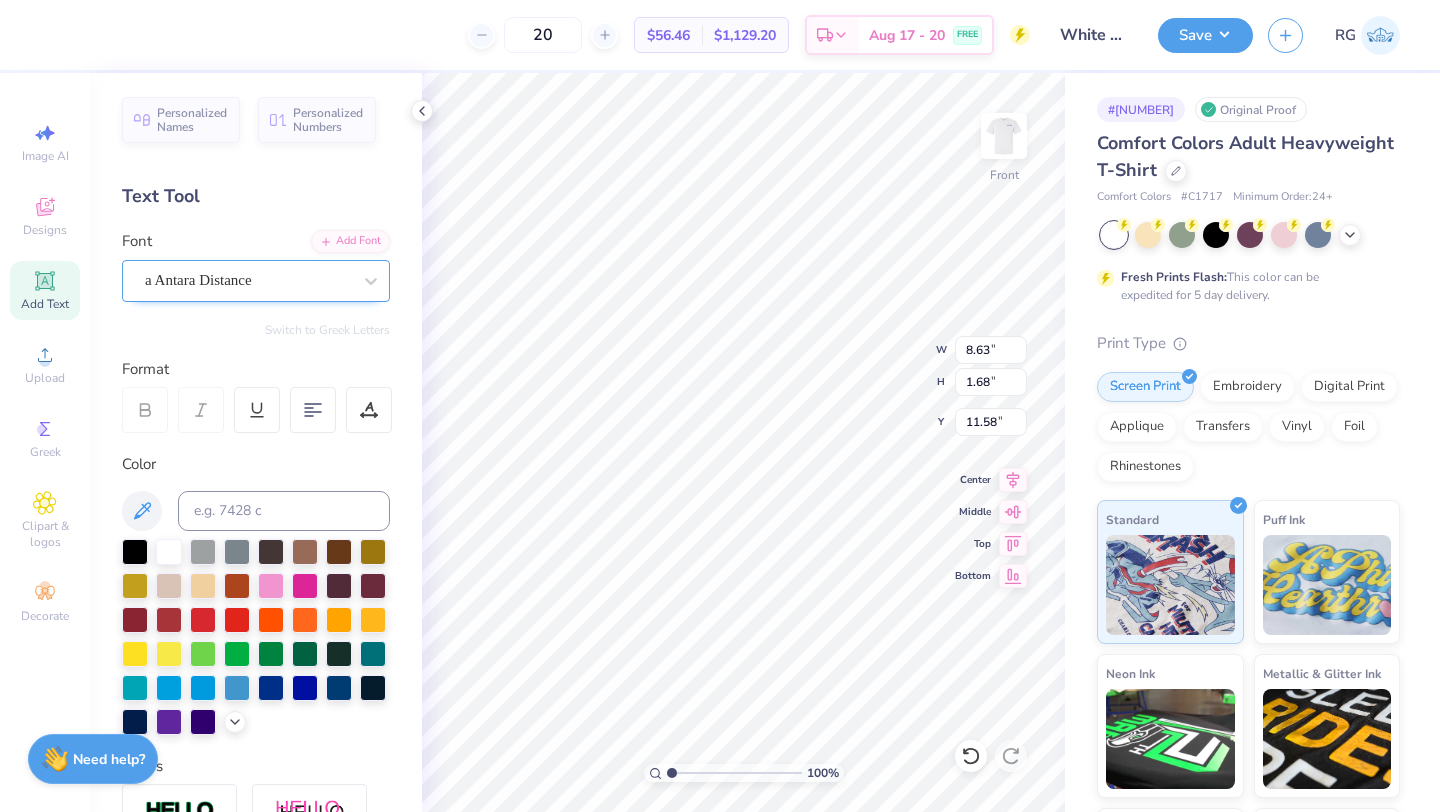 click on "a Antara Distance" at bounding box center (248, 280) 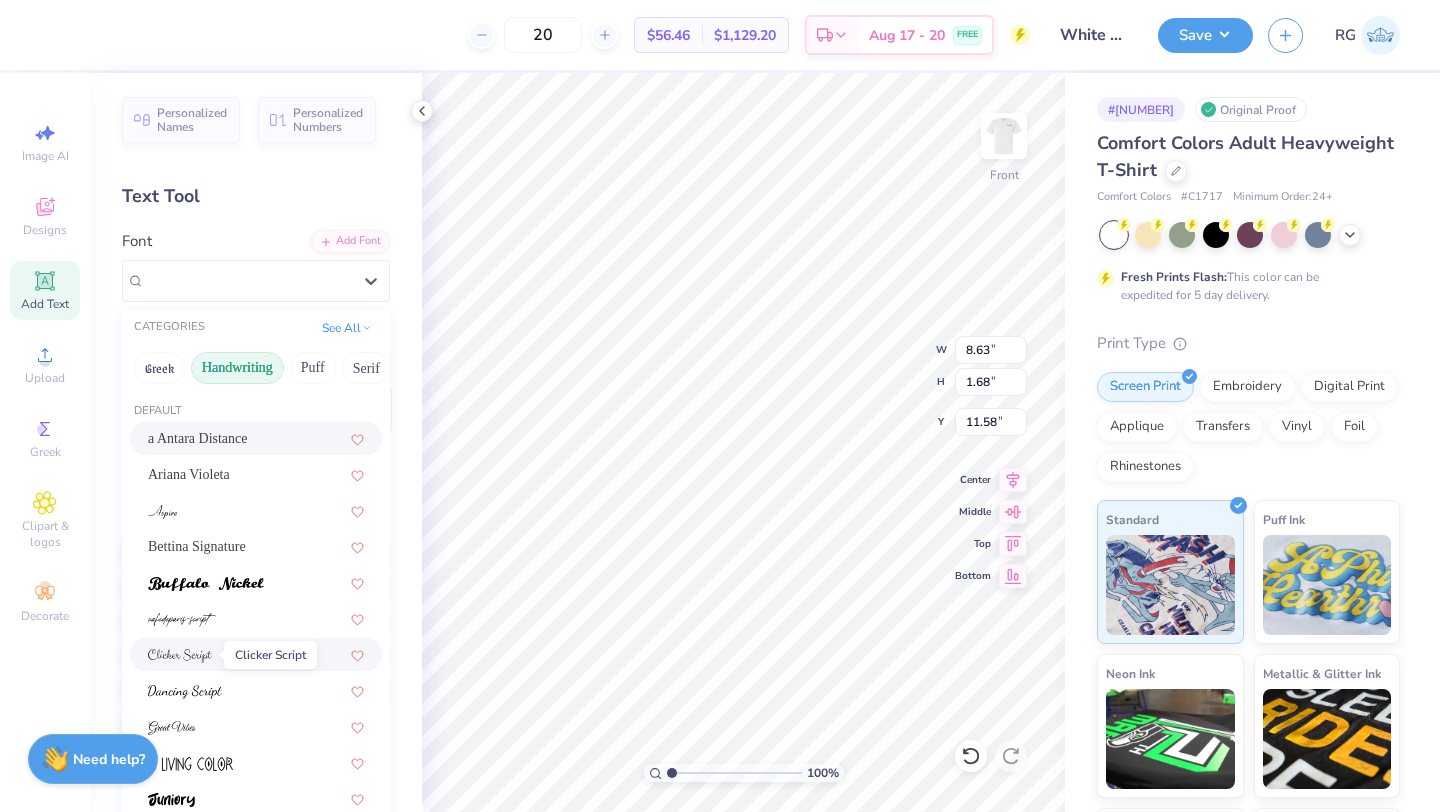 click at bounding box center [180, 656] 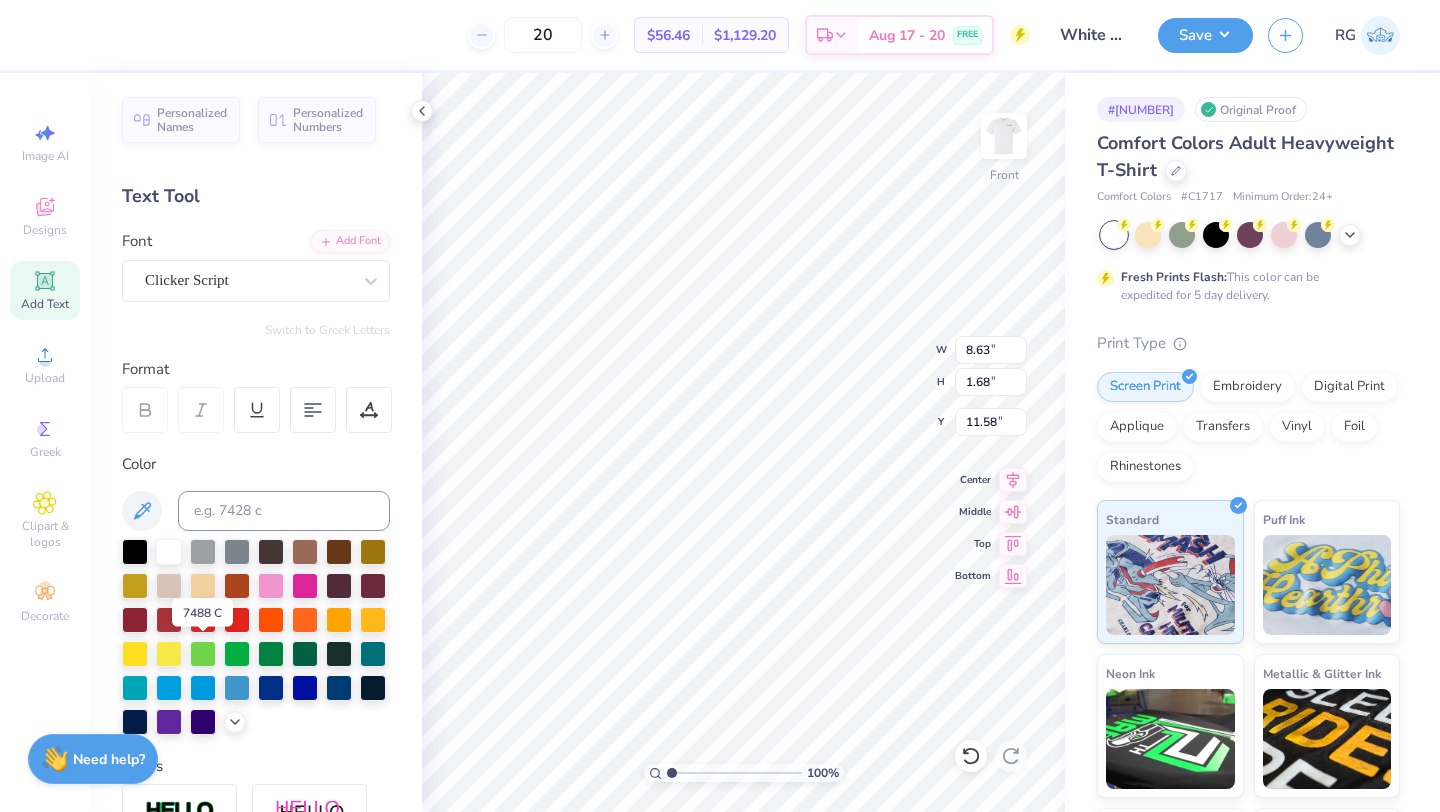 type on "8.54" 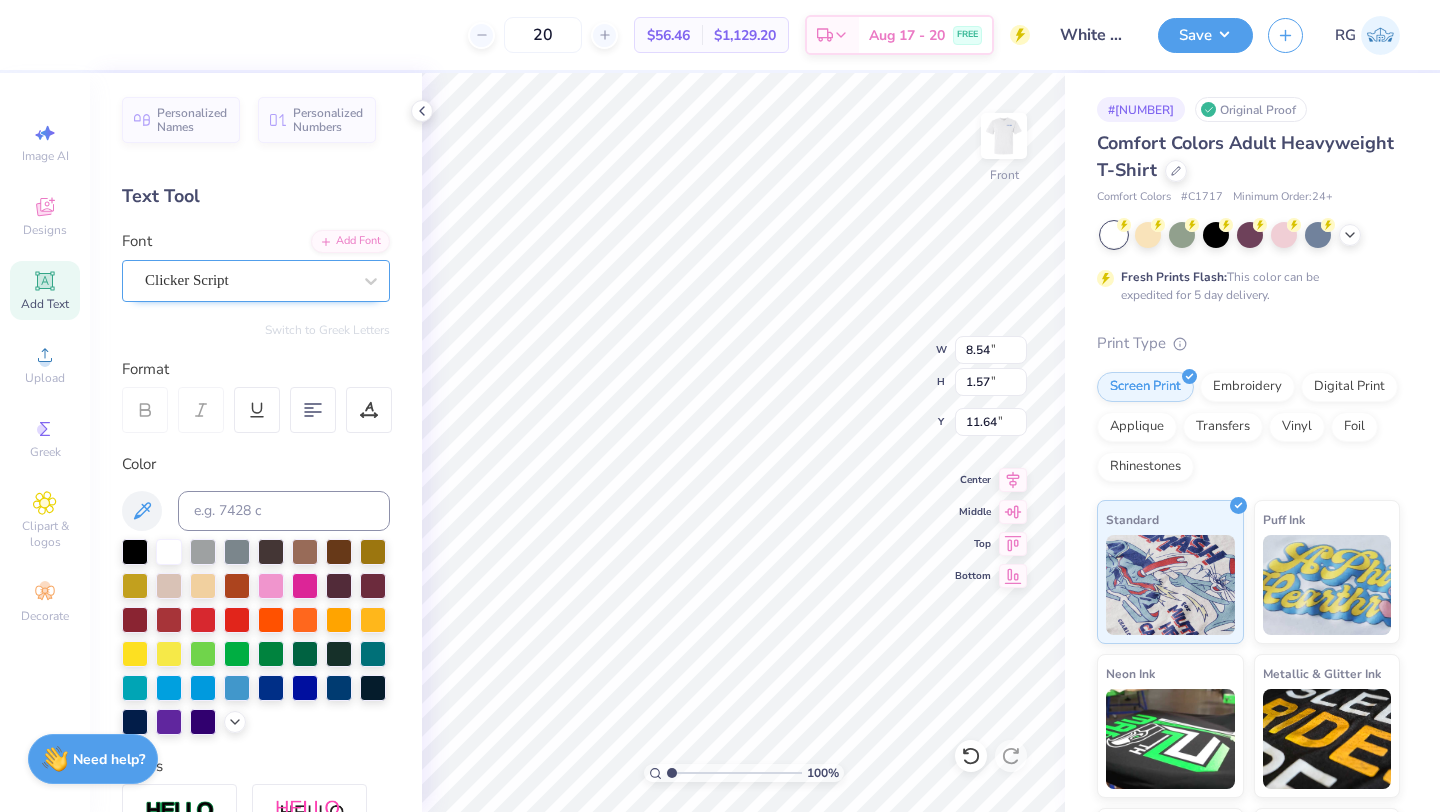 click on "Clicker Script" at bounding box center (248, 280) 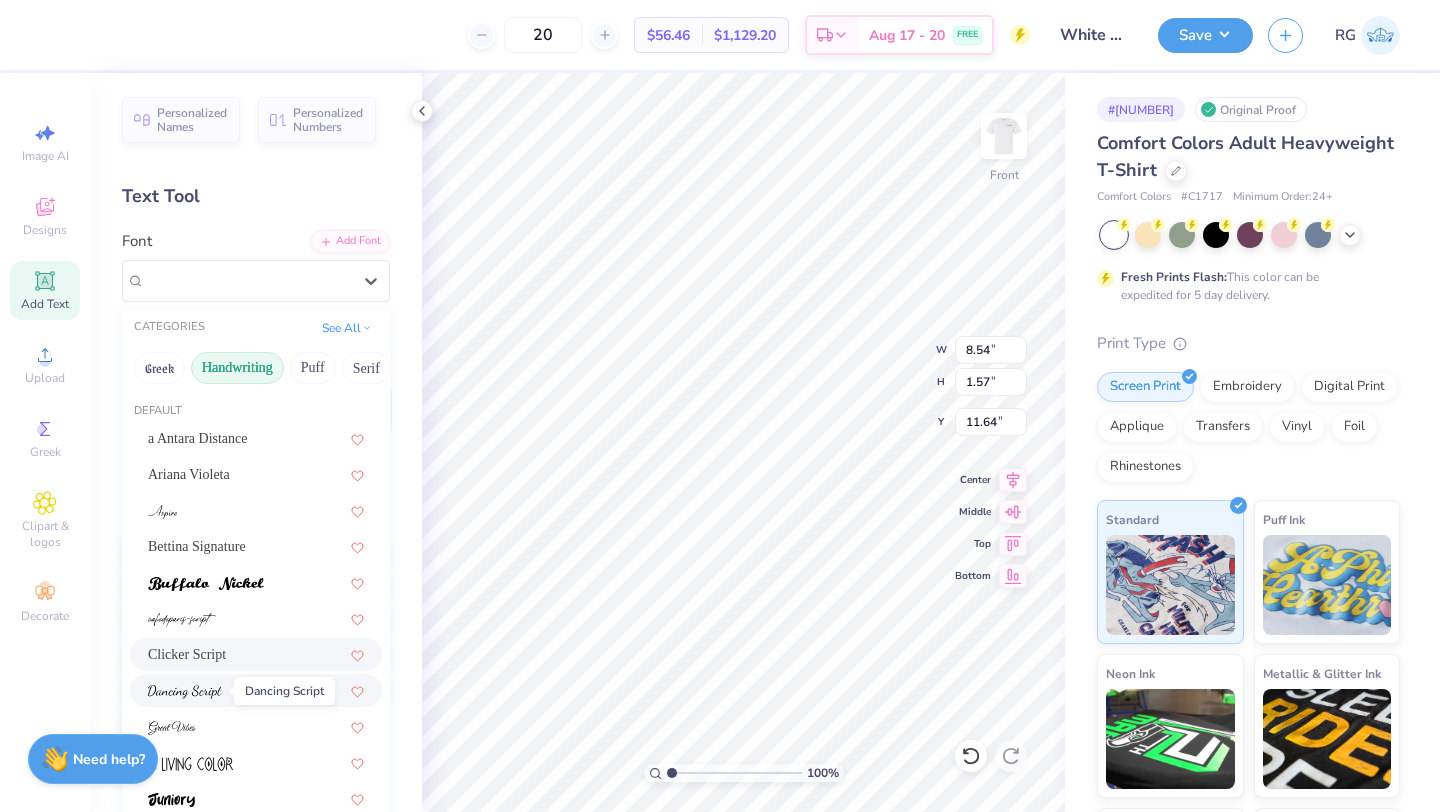 click at bounding box center (185, 692) 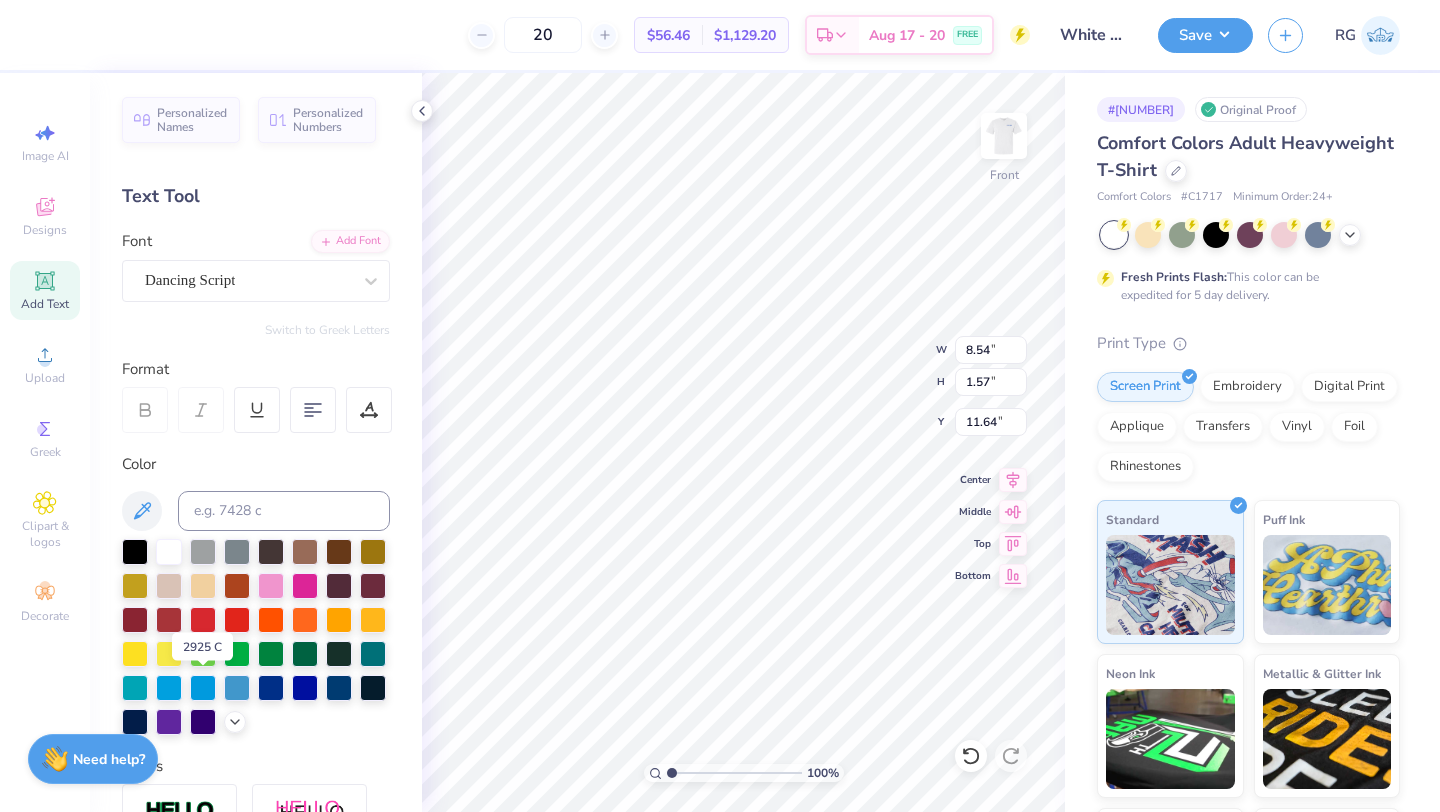 type on "7.36" 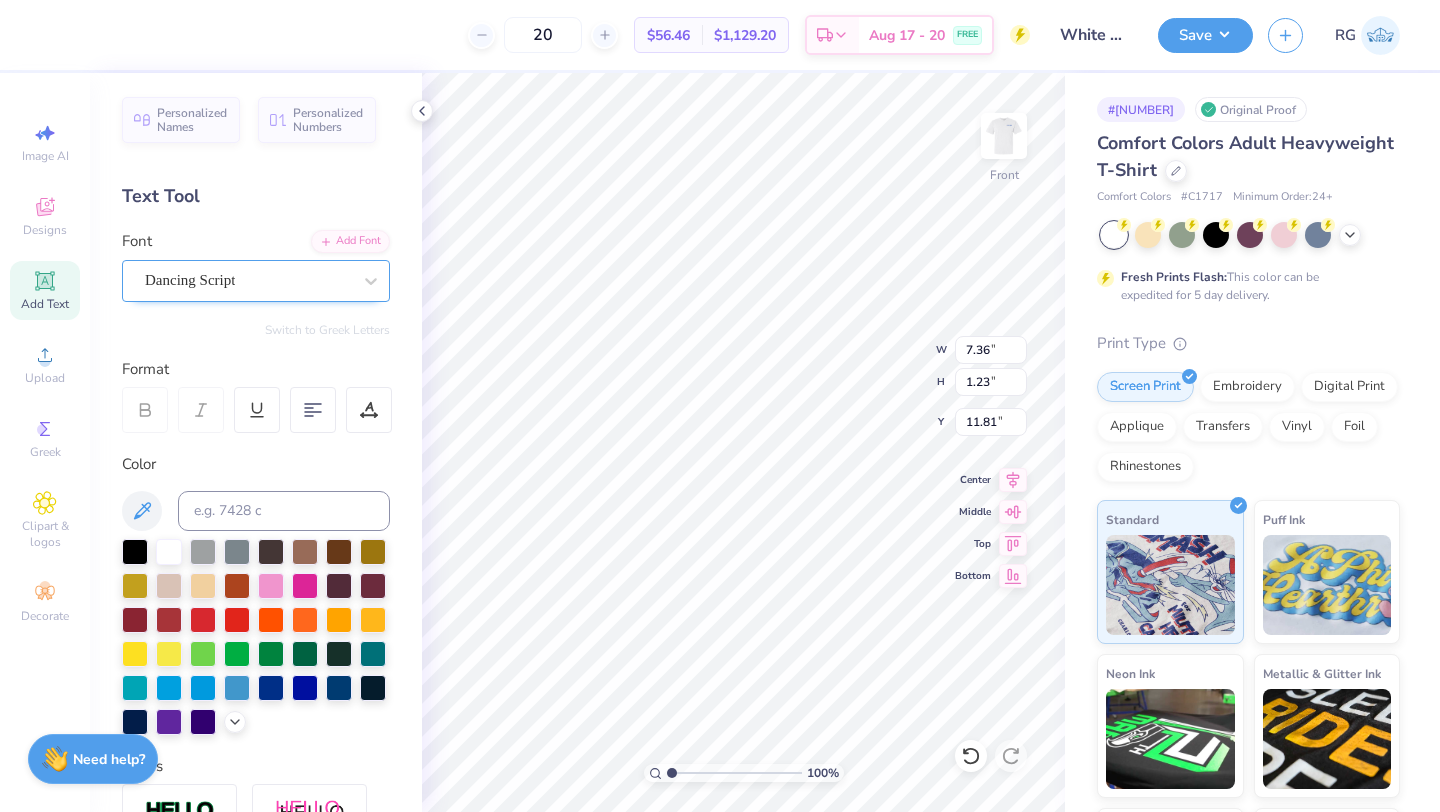 click on "Dancing Script" at bounding box center [248, 280] 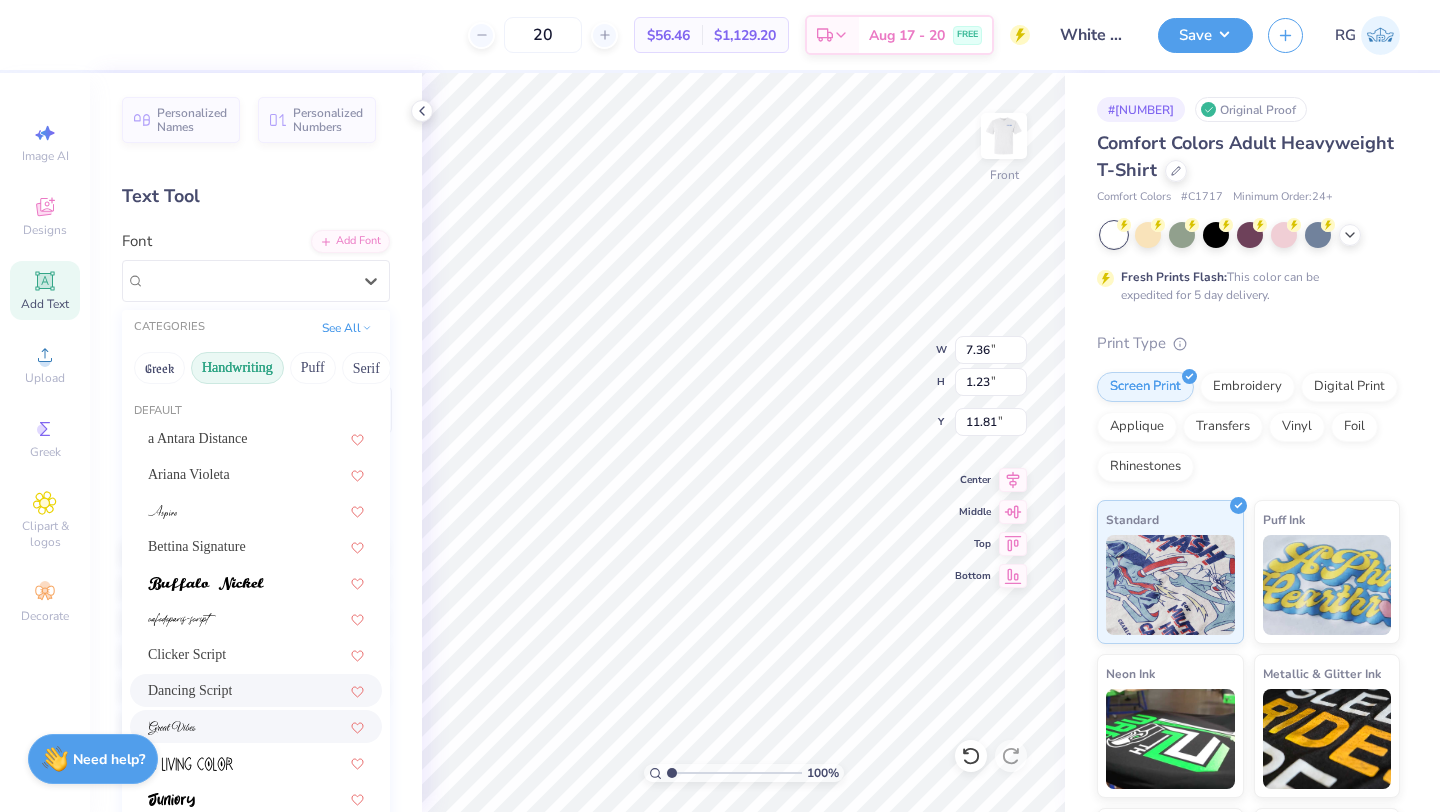 click at bounding box center (256, 726) 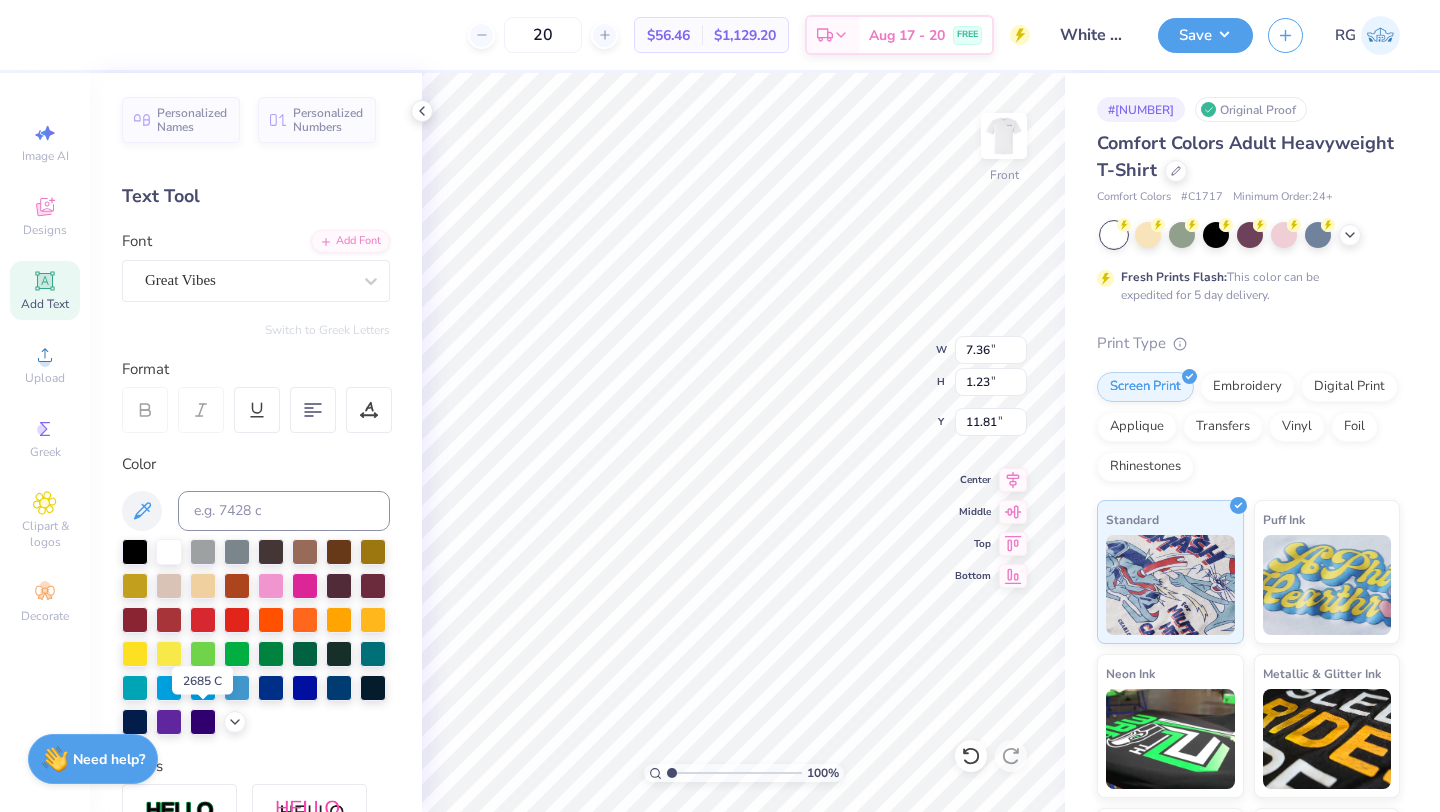 type on "11.64" 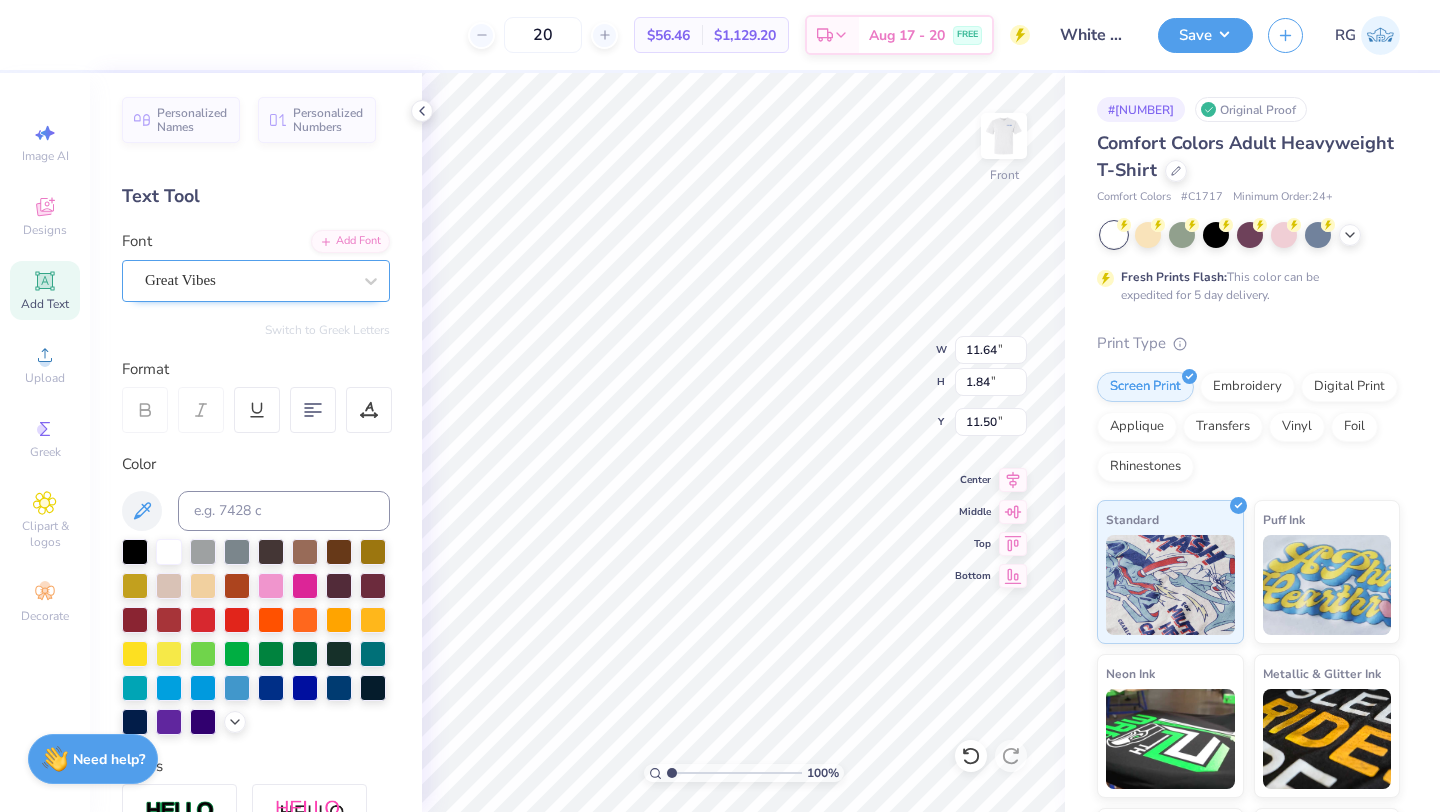 click on "Great Vibes" at bounding box center (248, 280) 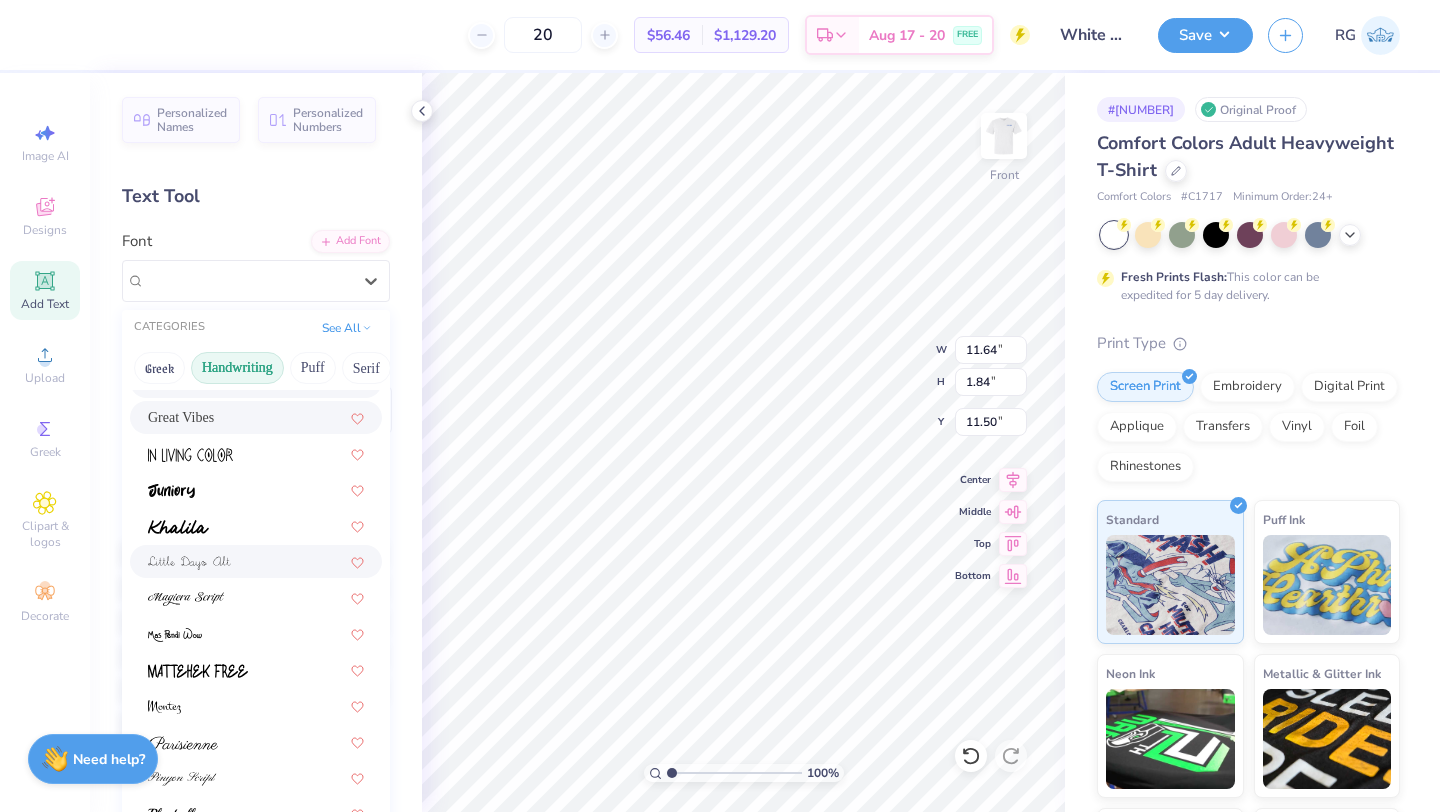 scroll, scrollTop: 311, scrollLeft: 0, axis: vertical 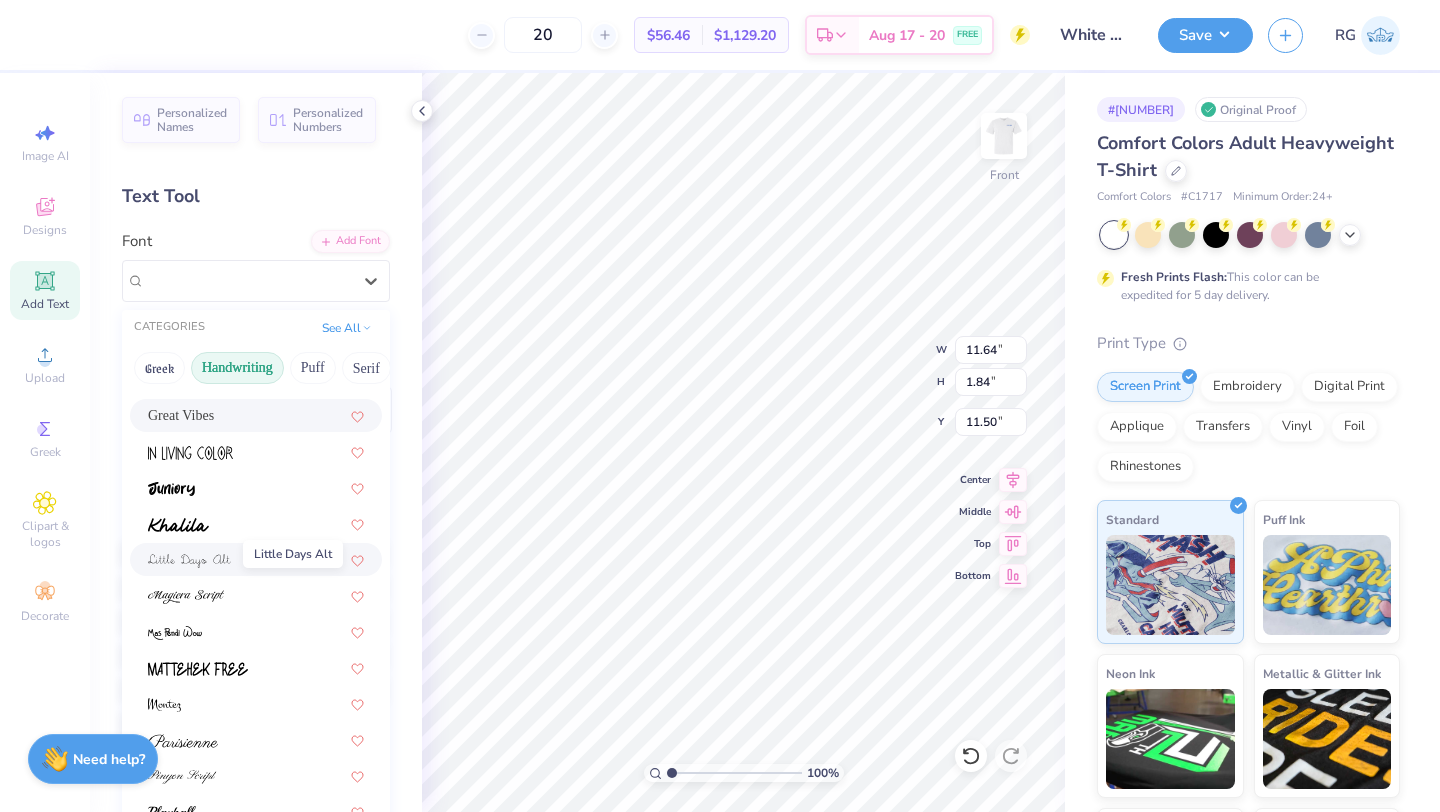 click at bounding box center [189, 559] 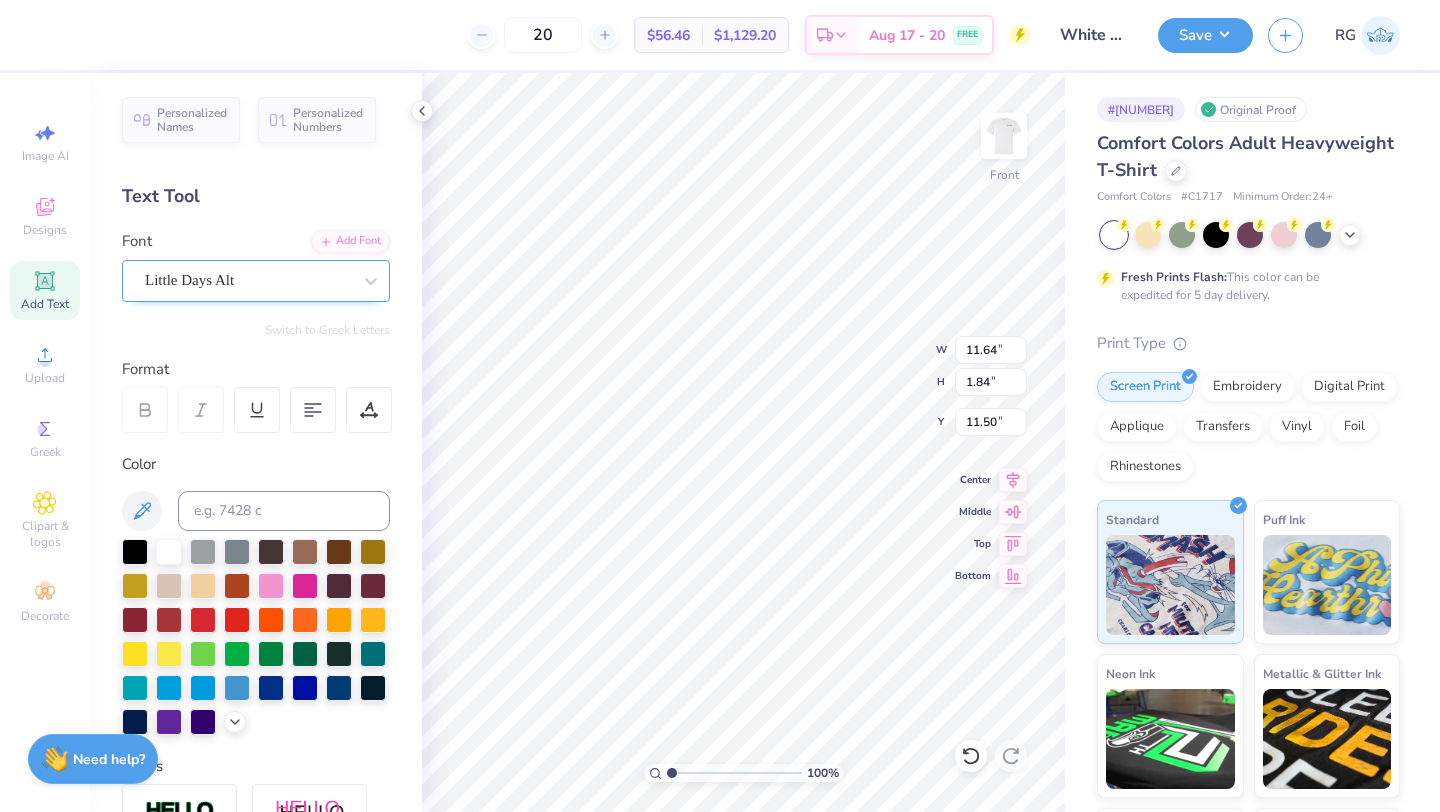 type on "9.51" 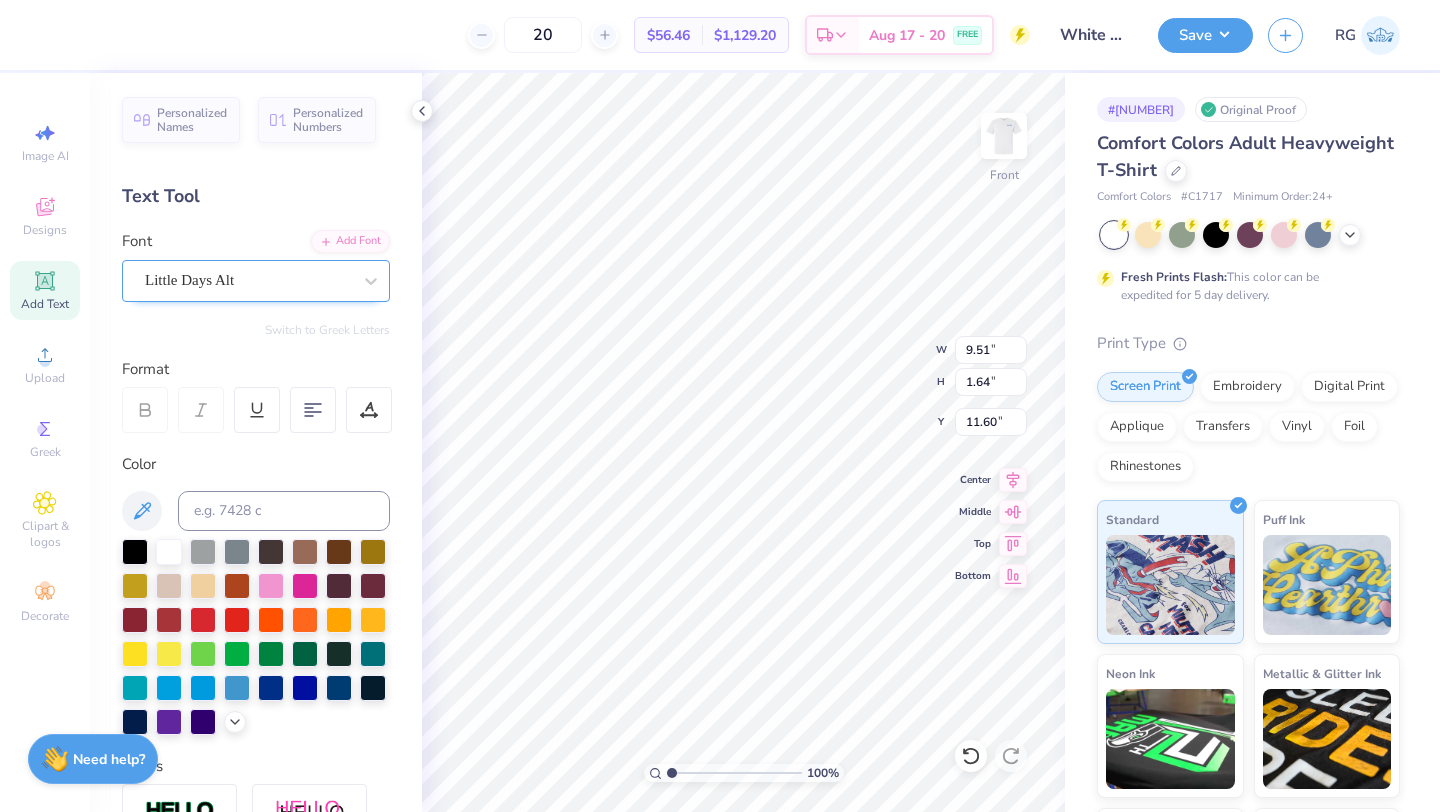 click on "Little Days Alt" at bounding box center (248, 280) 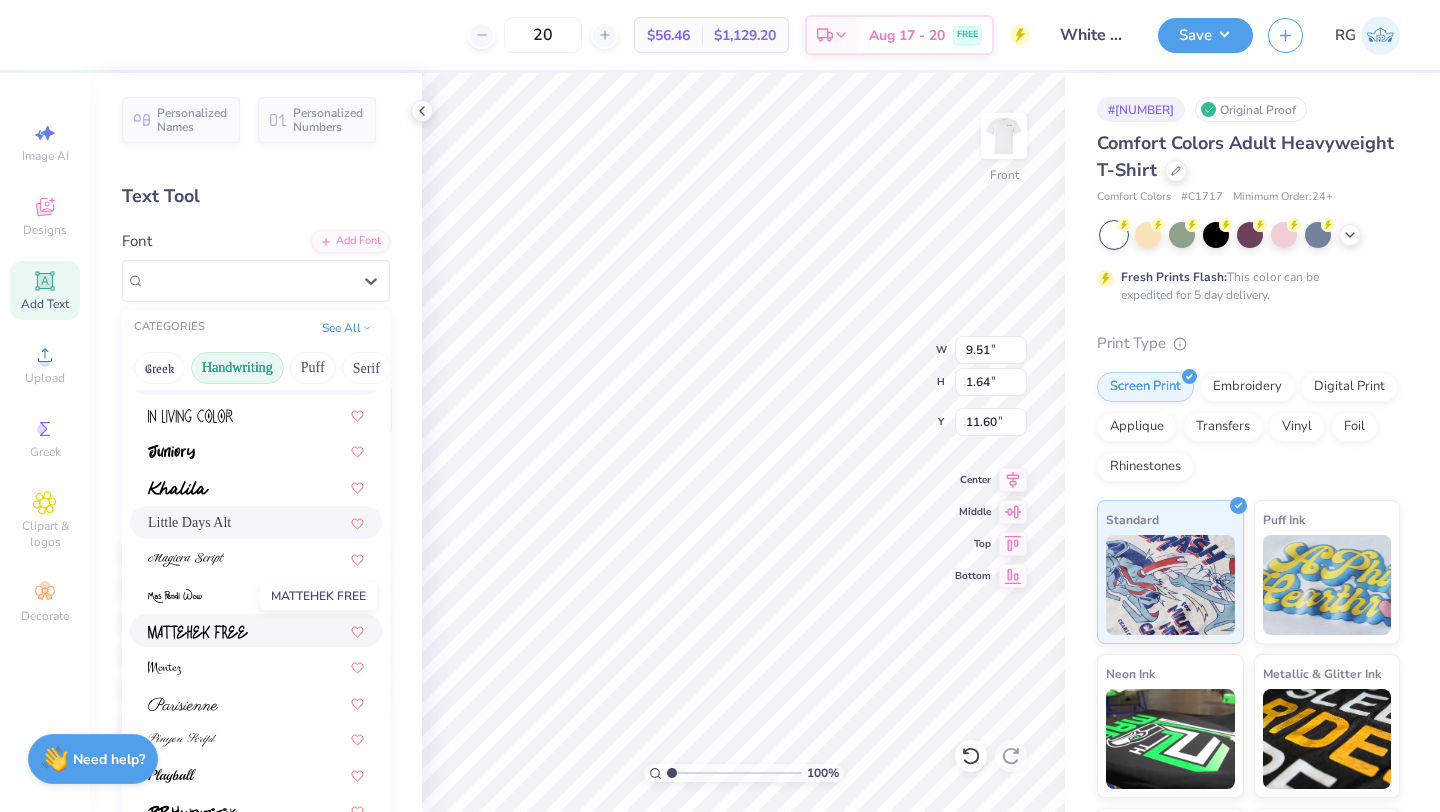 scroll, scrollTop: 384, scrollLeft: 0, axis: vertical 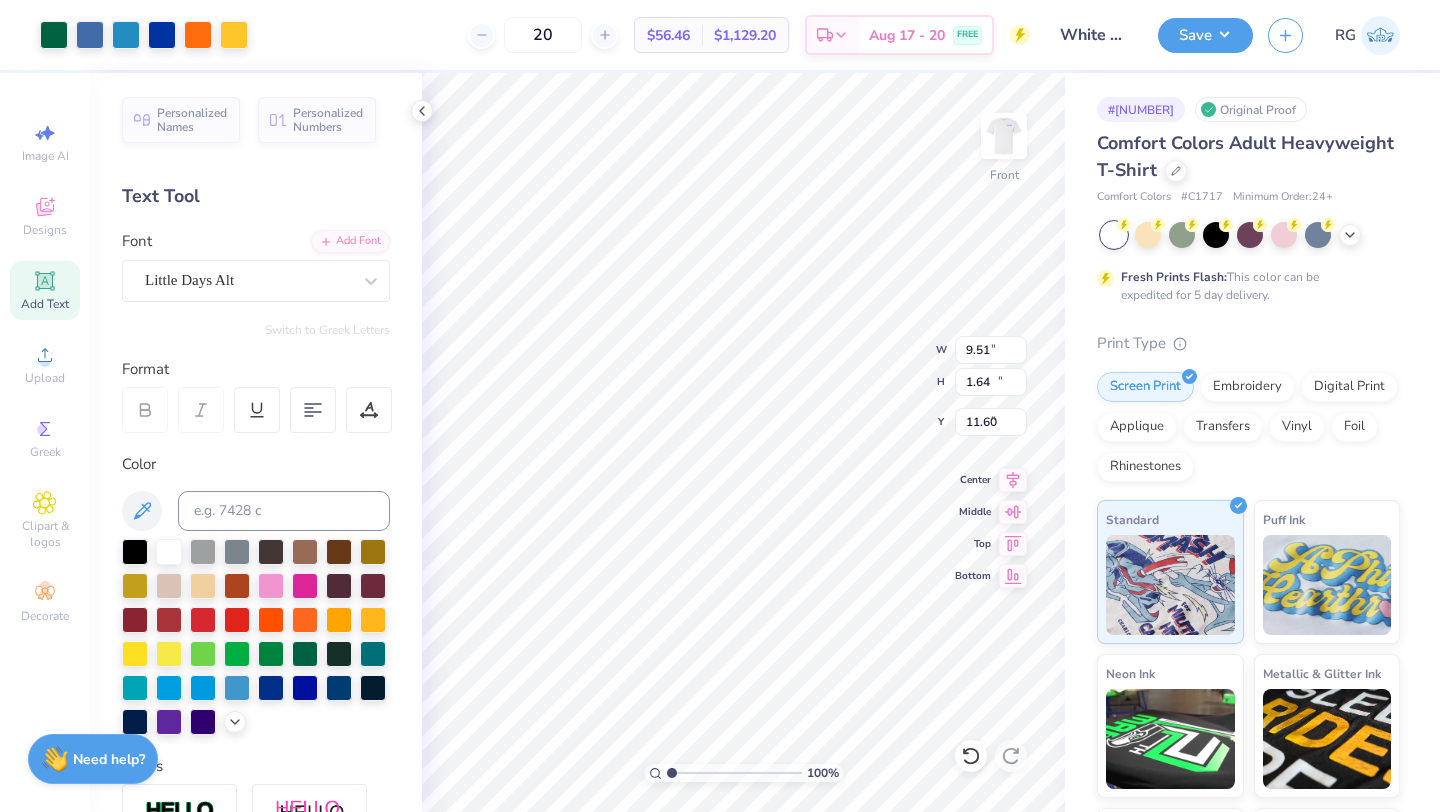 type on "7.70" 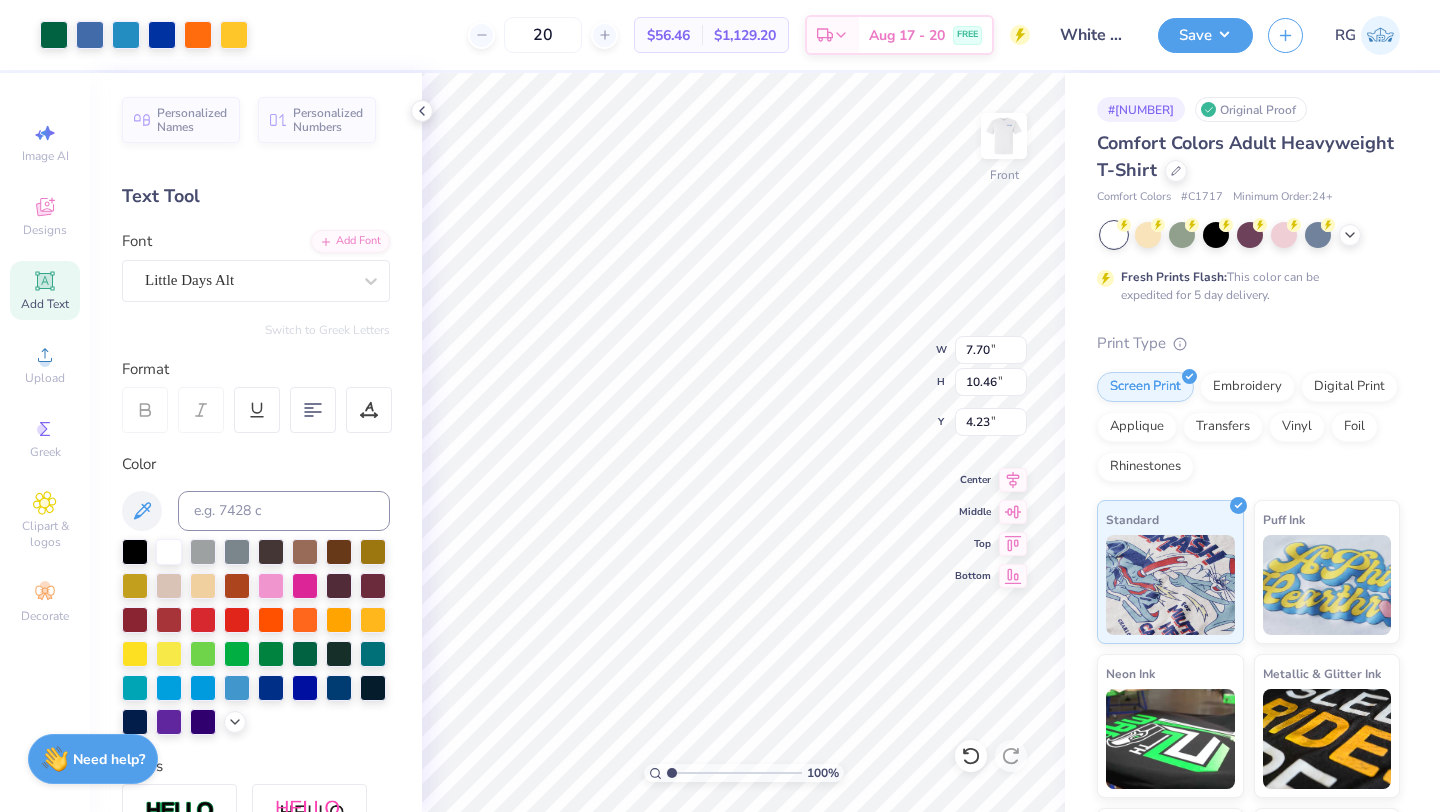 type on "9.51" 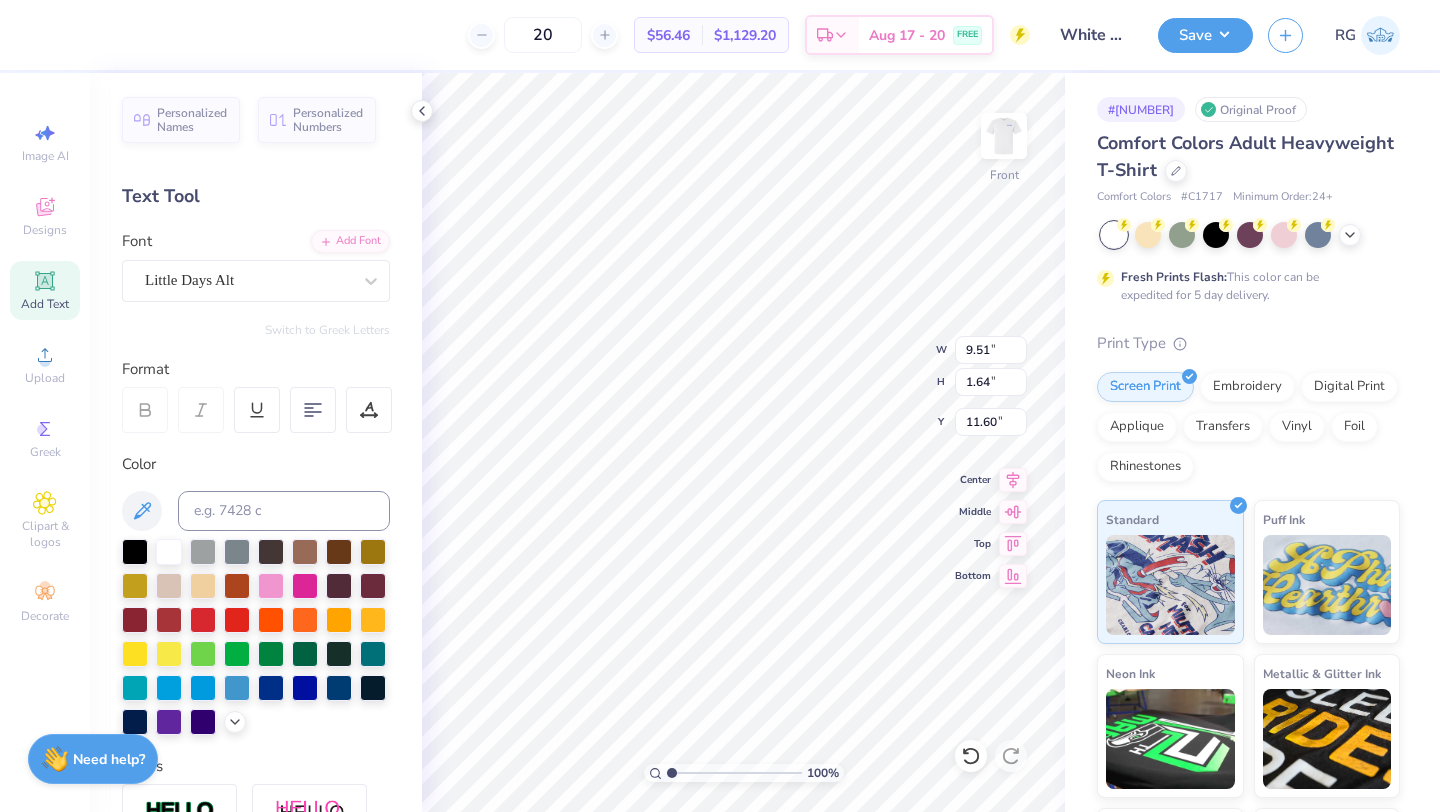 scroll, scrollTop: 0, scrollLeft: 0, axis: both 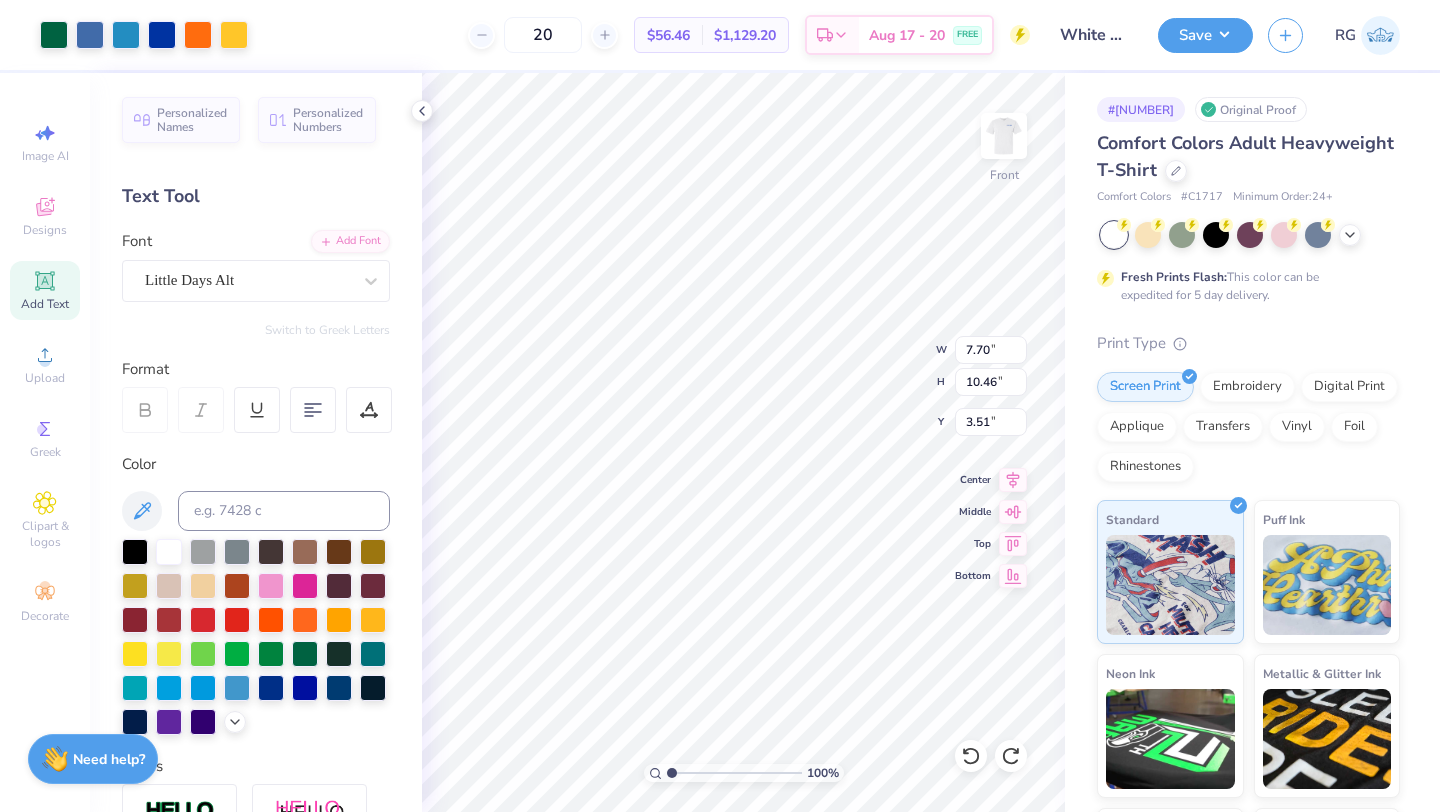 type on "4.23" 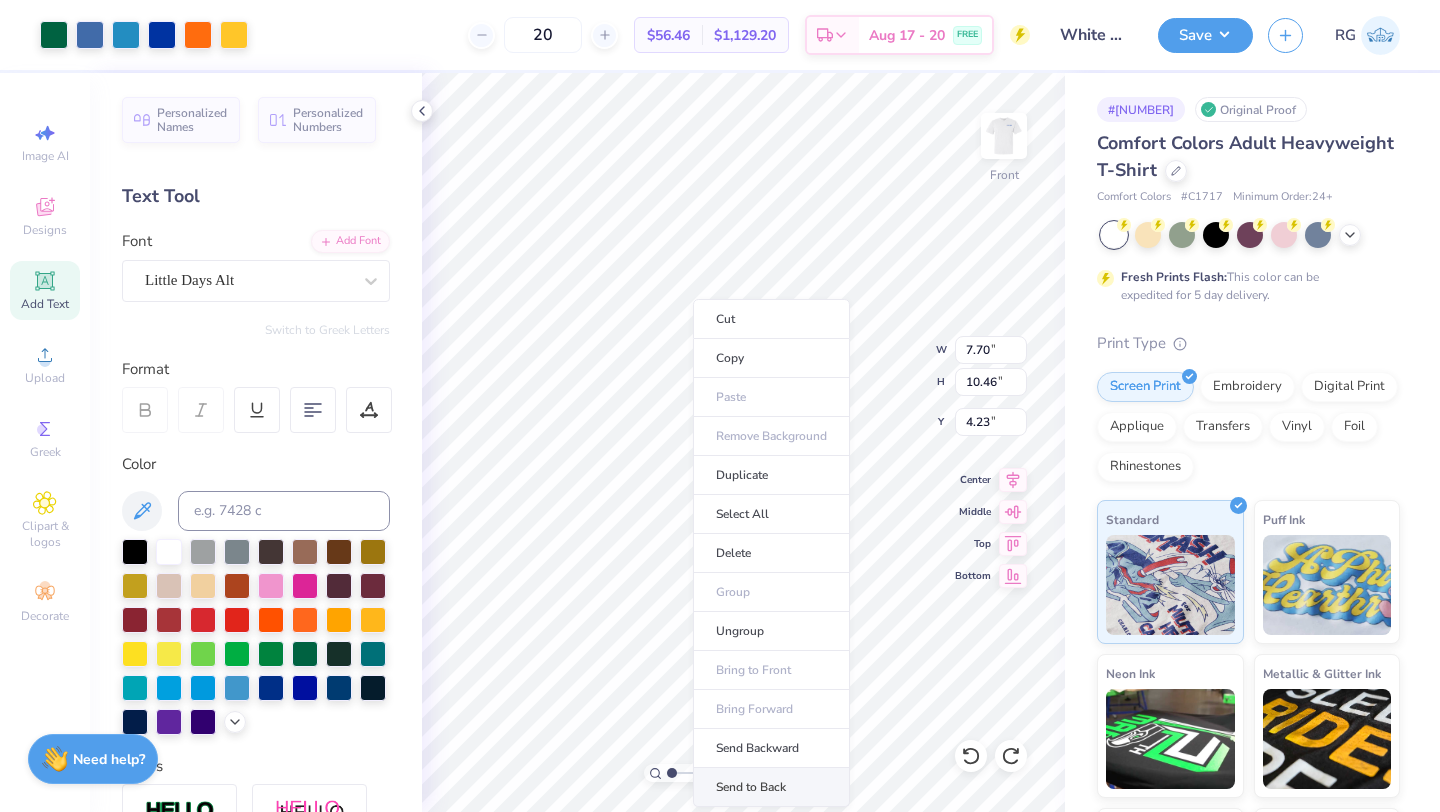 click on "Send to Back" at bounding box center (771, 787) 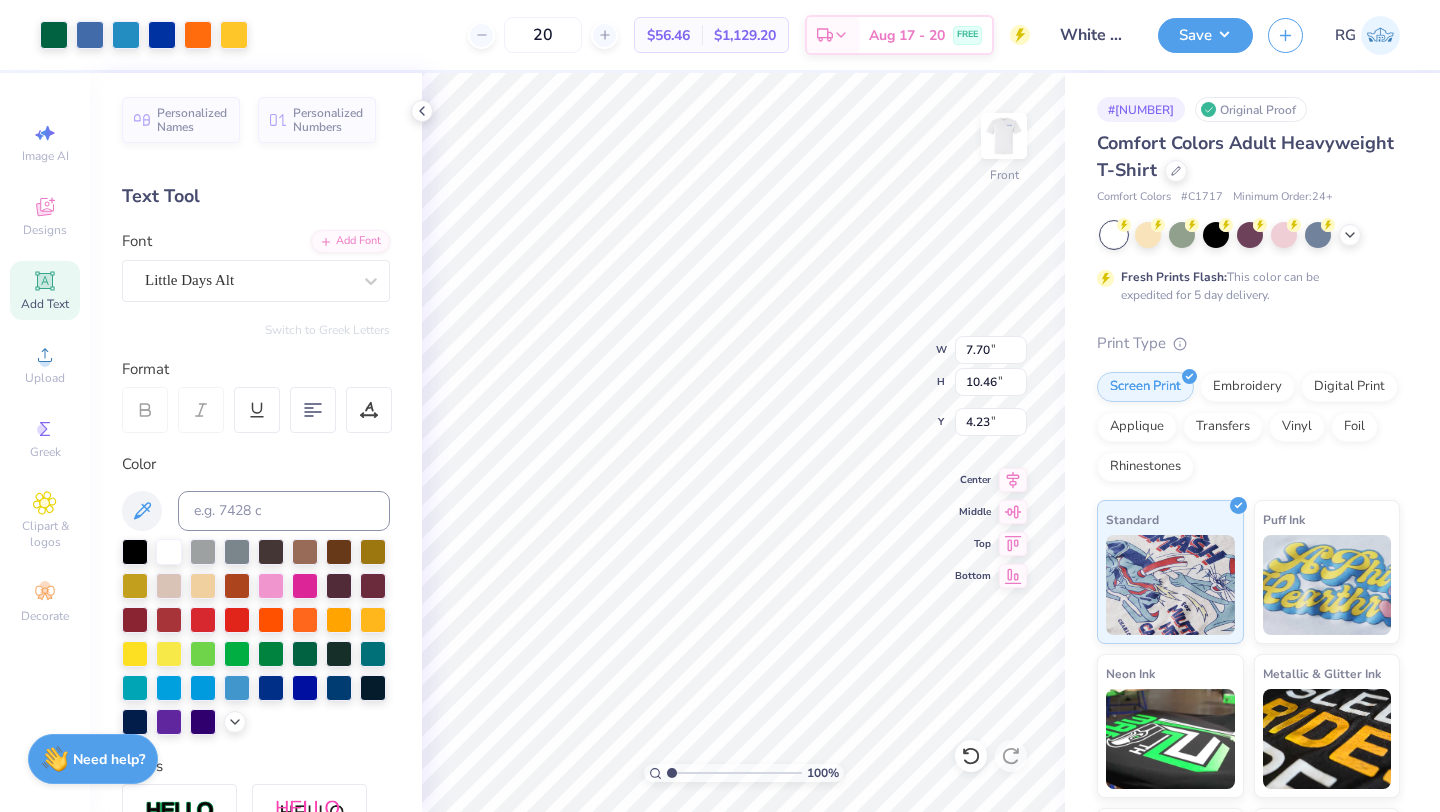 type on "6.72" 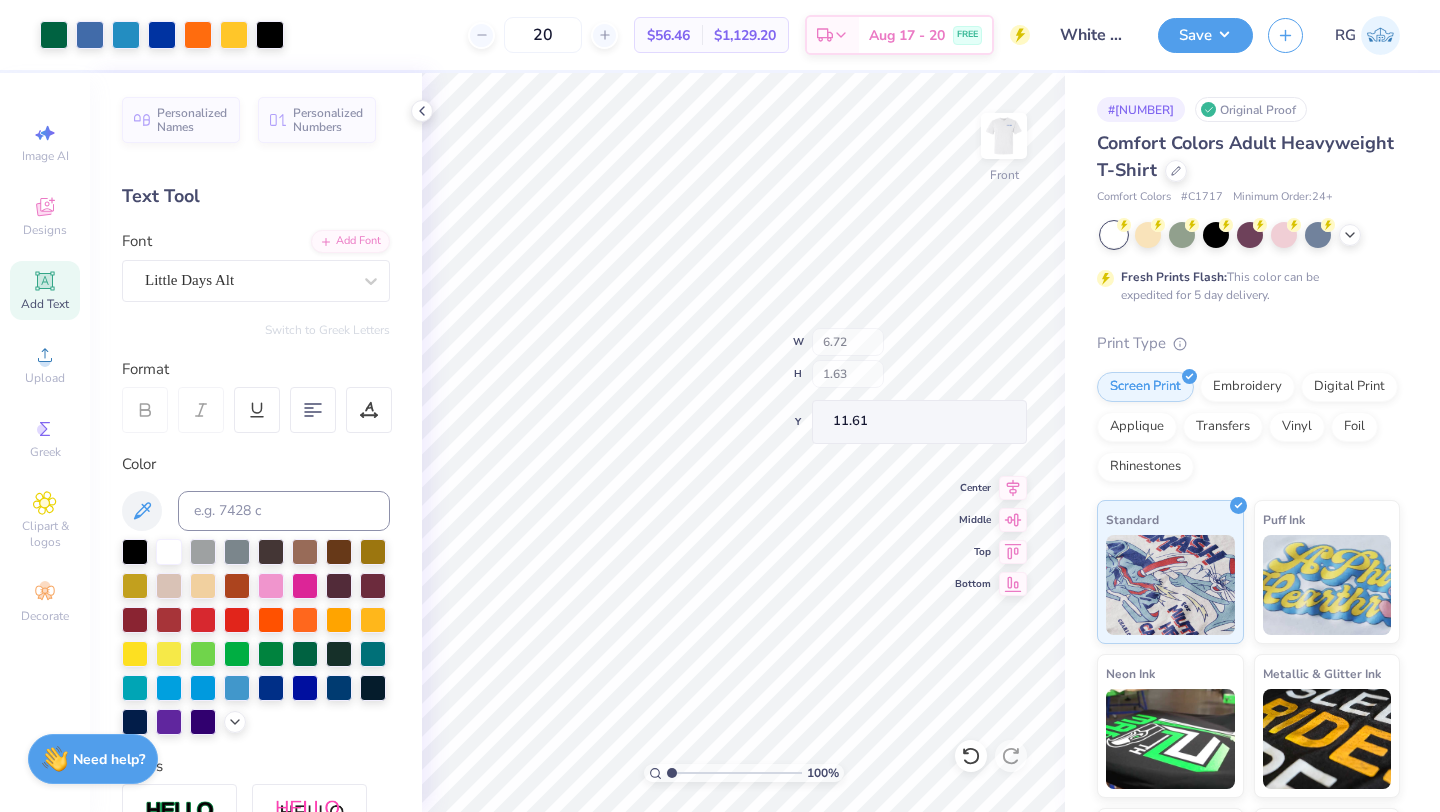 type on "11.64" 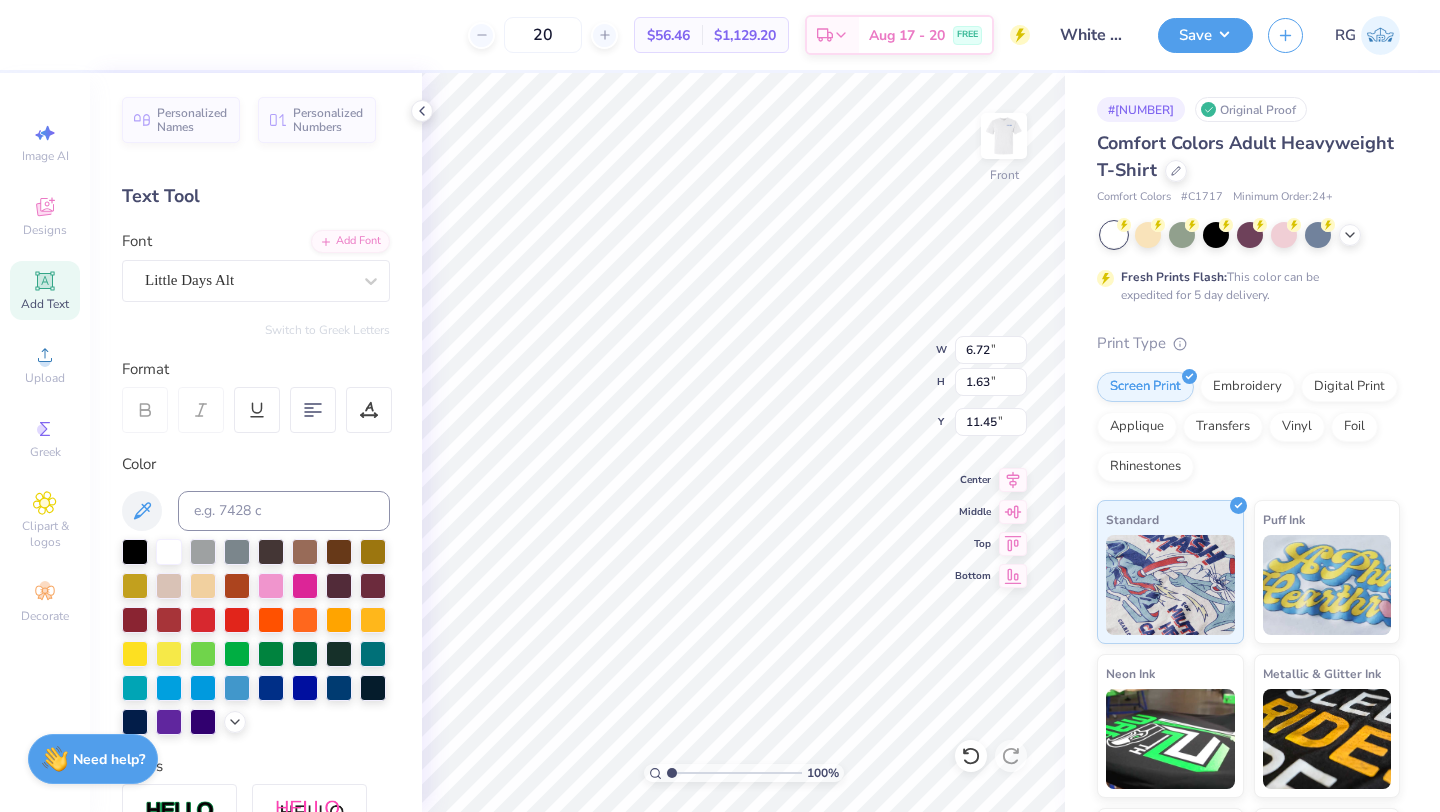 type on "11.45" 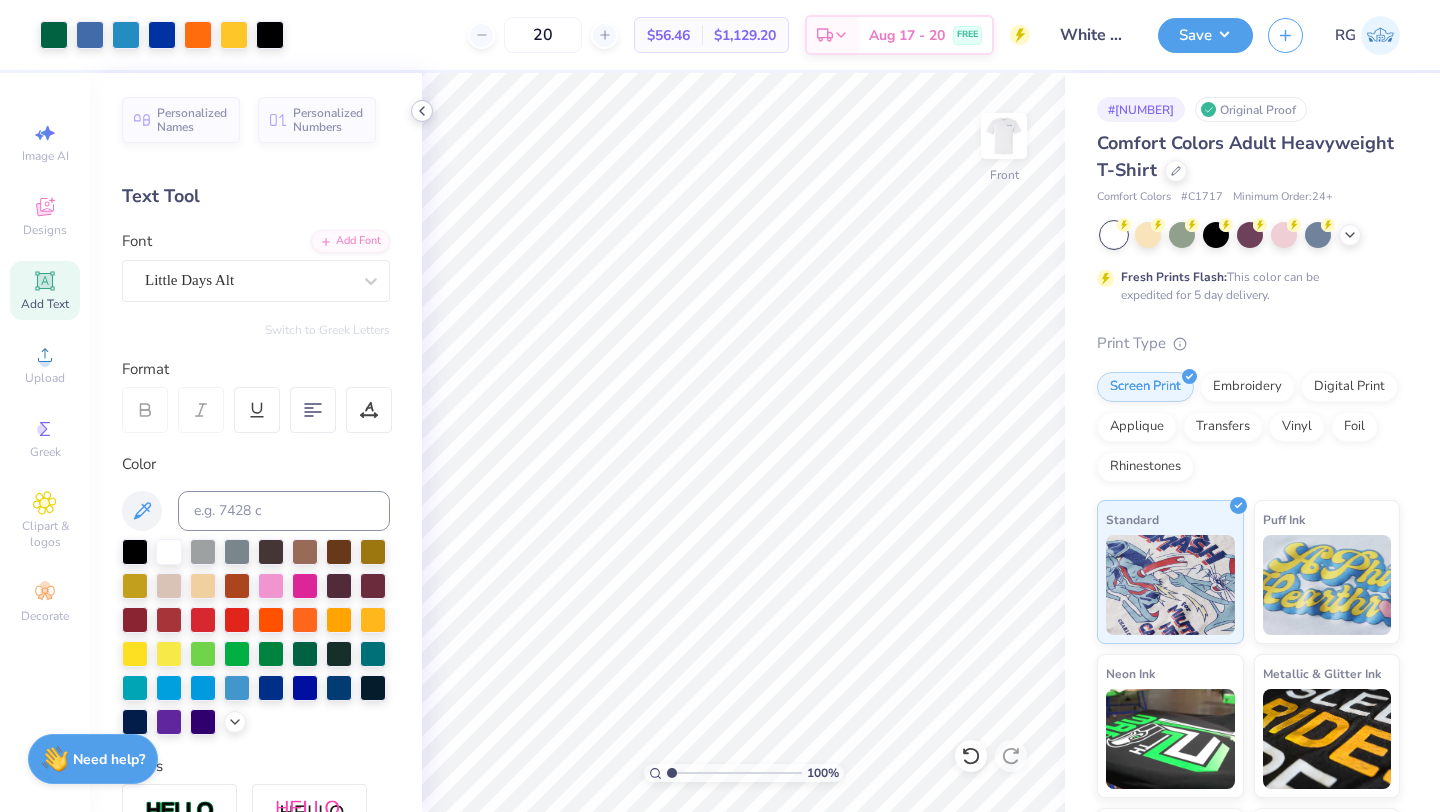 click 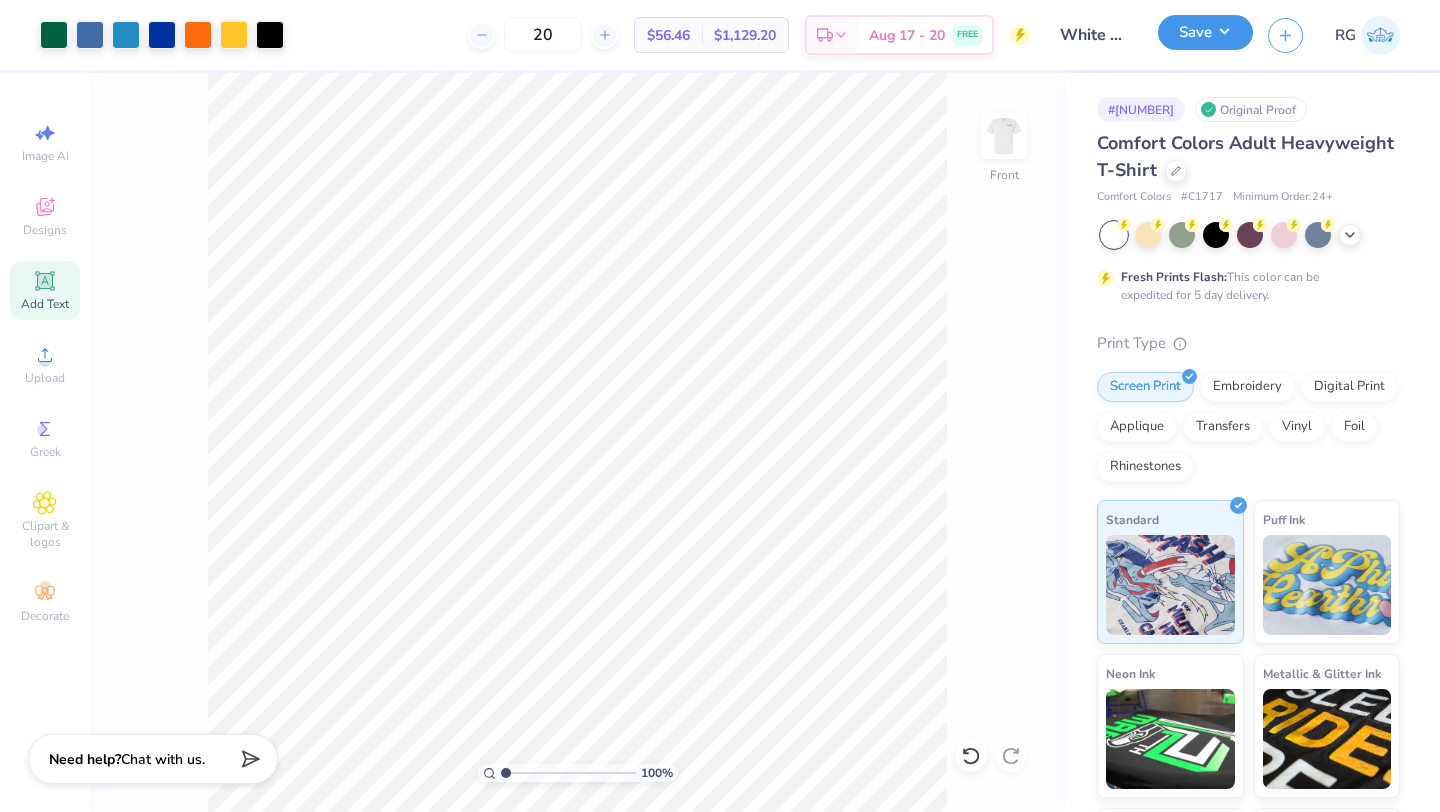 click on "Save" at bounding box center [1205, 32] 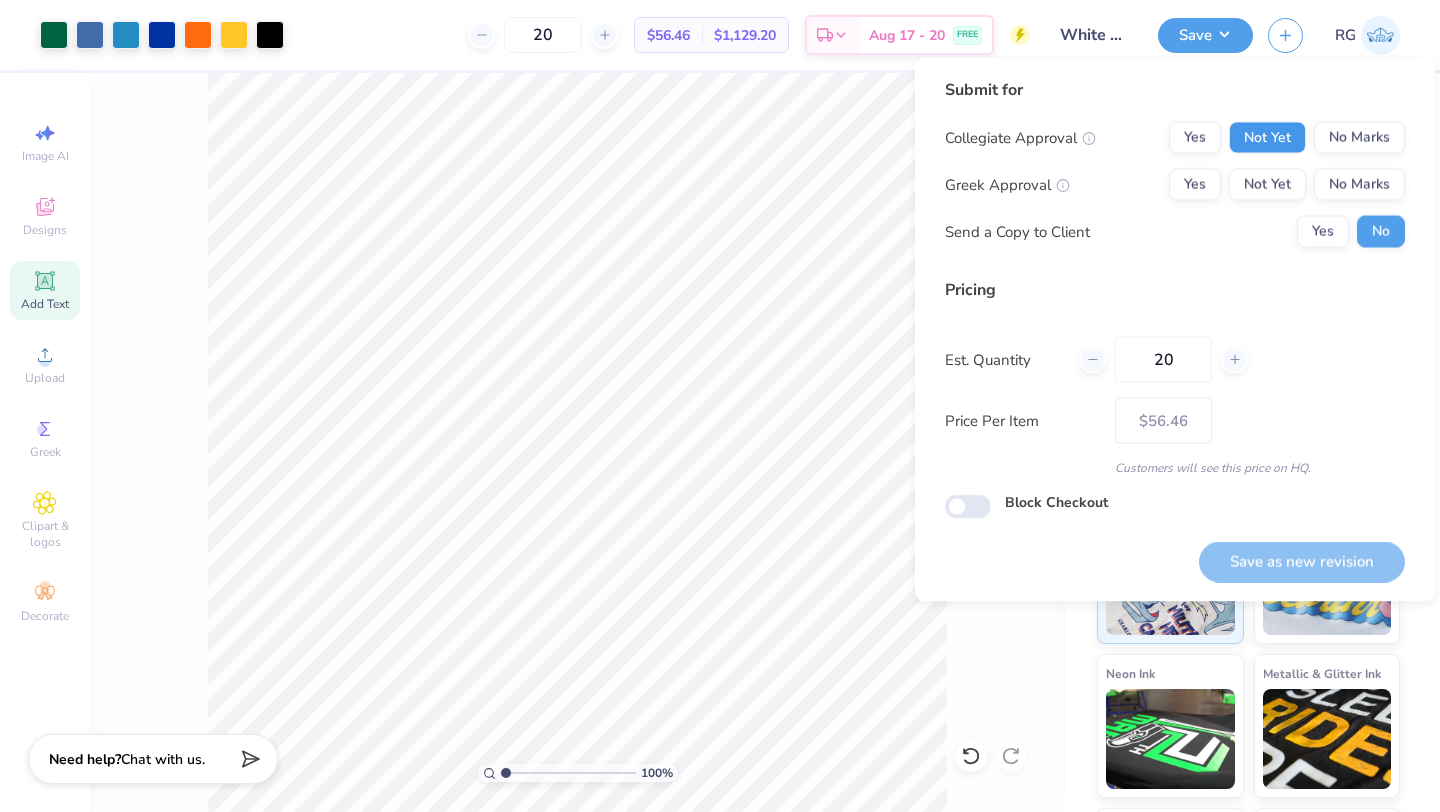 click on "Not Yet" at bounding box center [1267, 138] 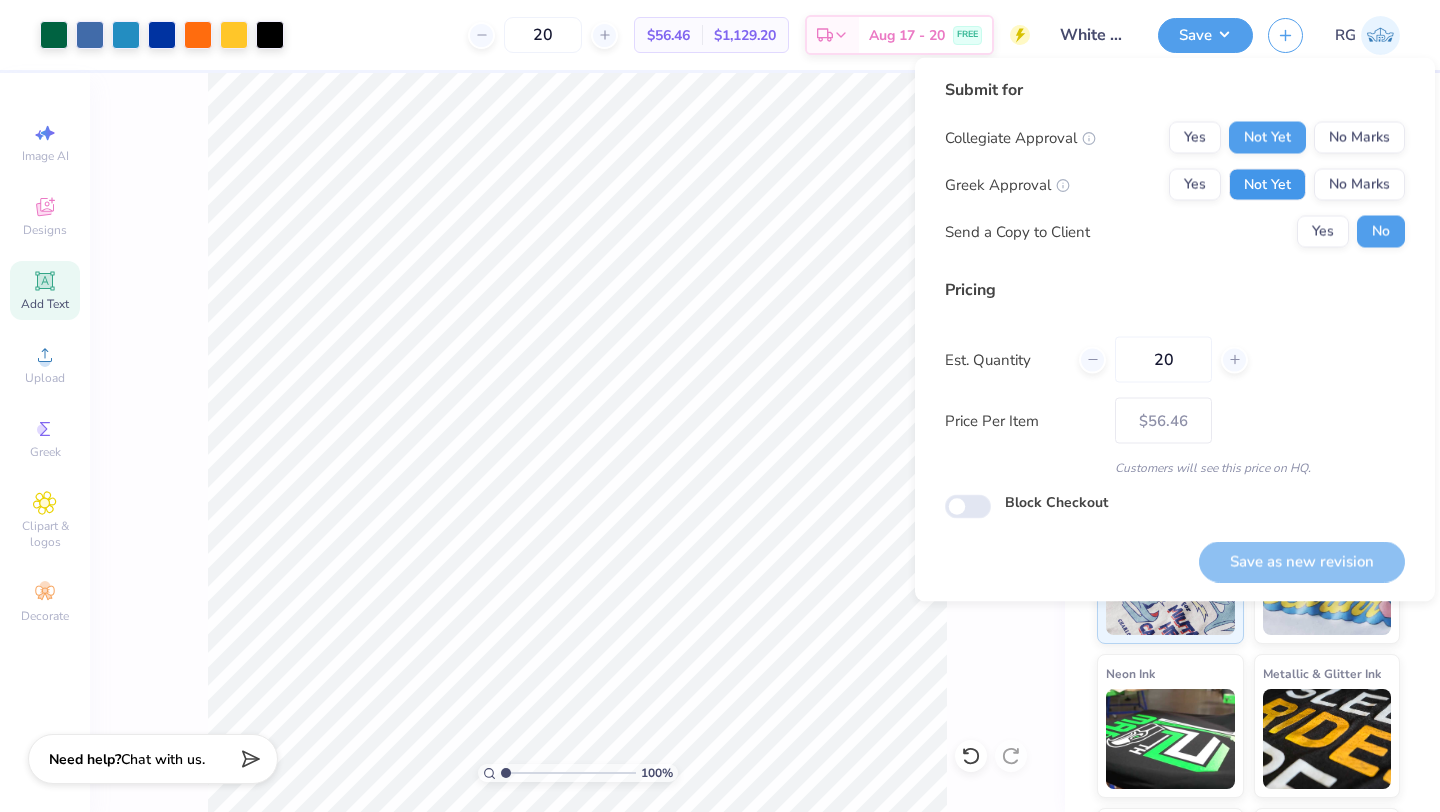 click on "Not Yet" at bounding box center (1267, 185) 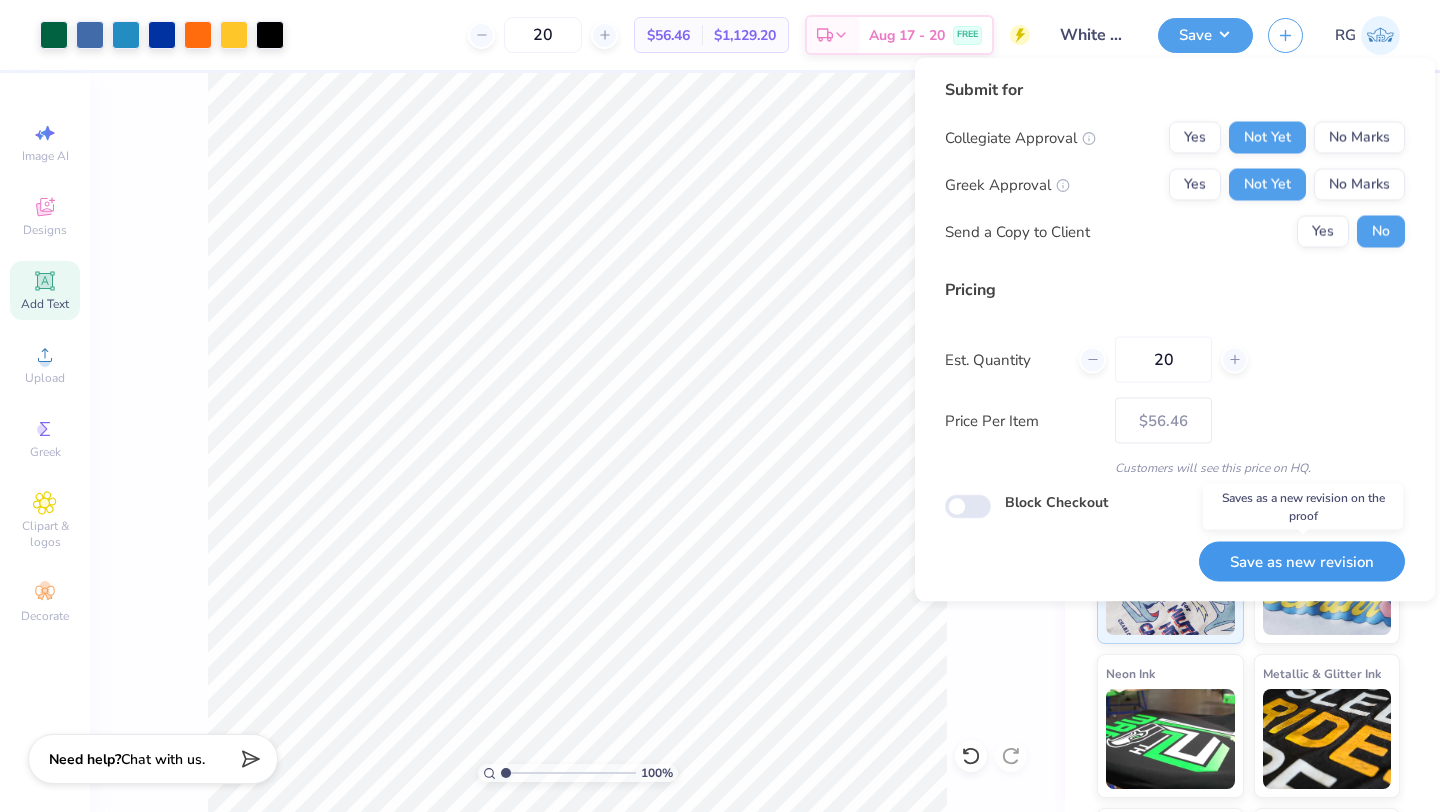 click on "Save as new revision" at bounding box center (1302, 561) 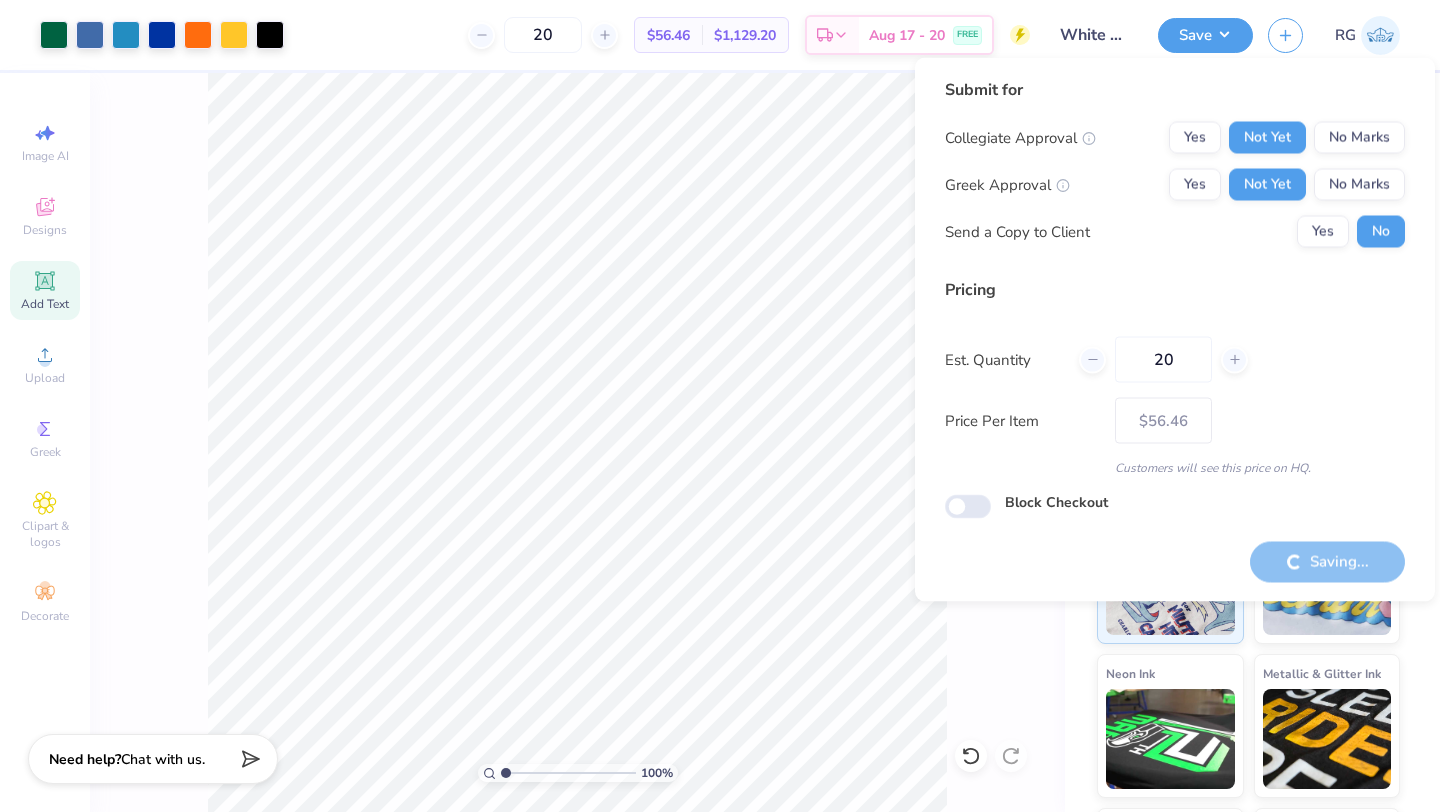 type on "– –" 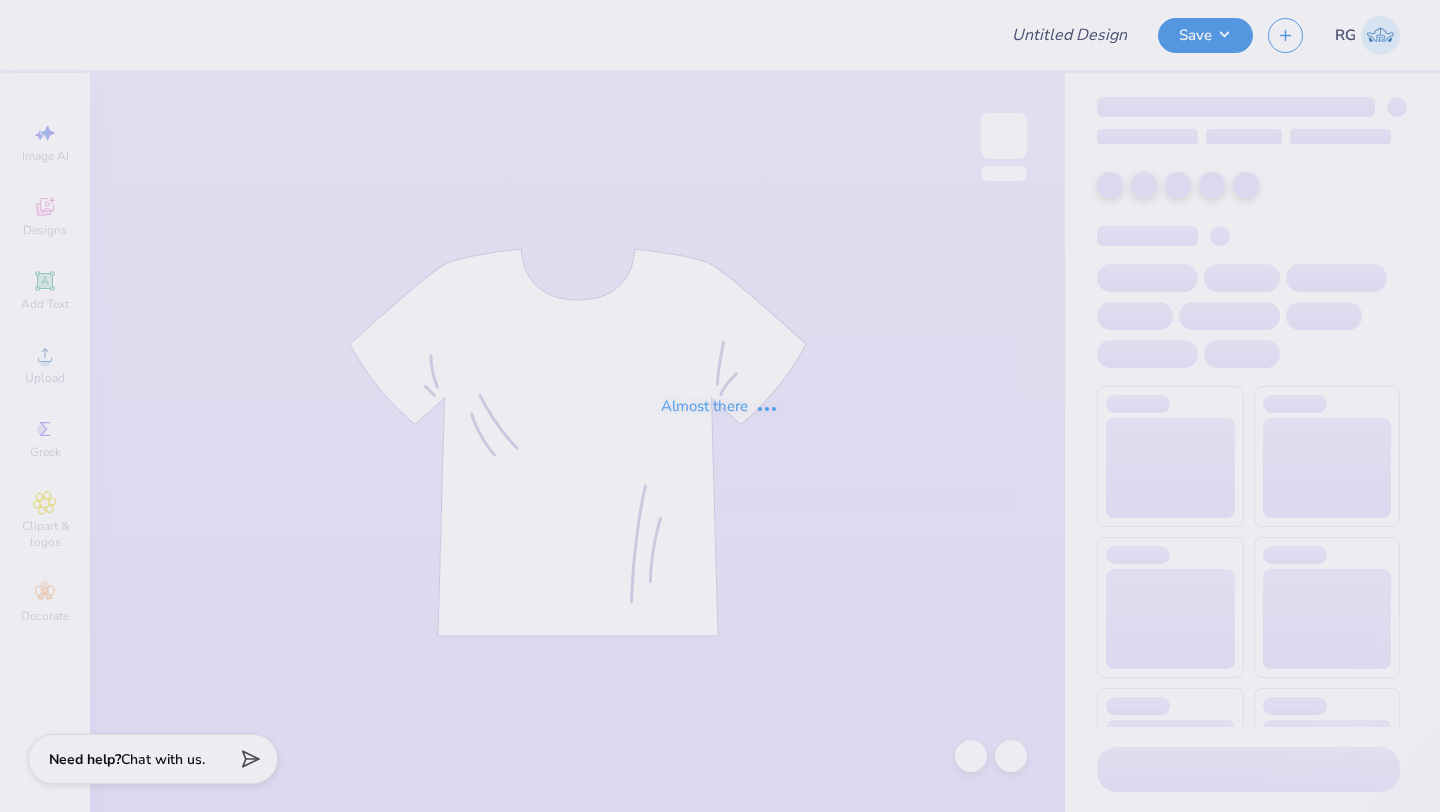 type on "White shirt for [NAME]" 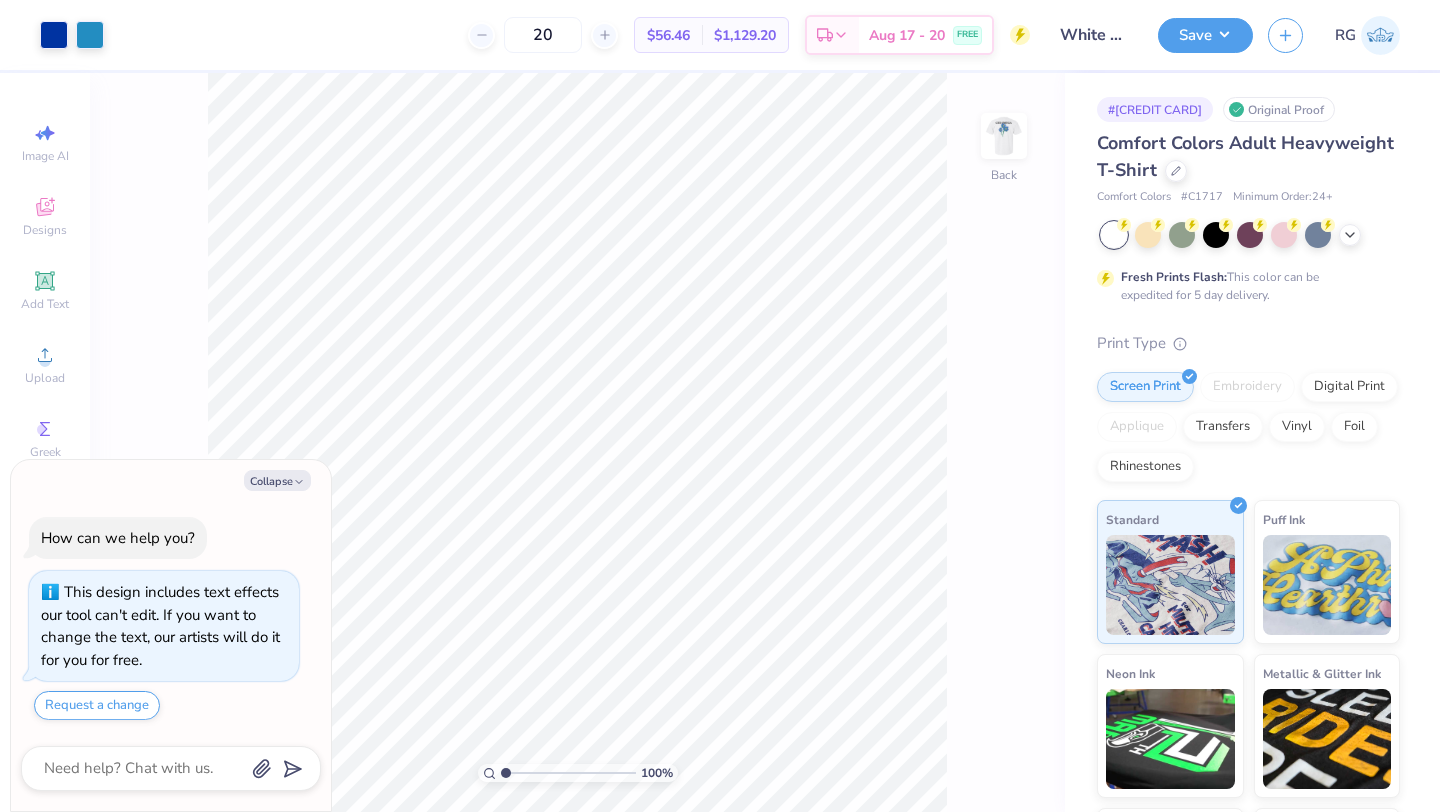 scroll, scrollTop: 0, scrollLeft: 0, axis: both 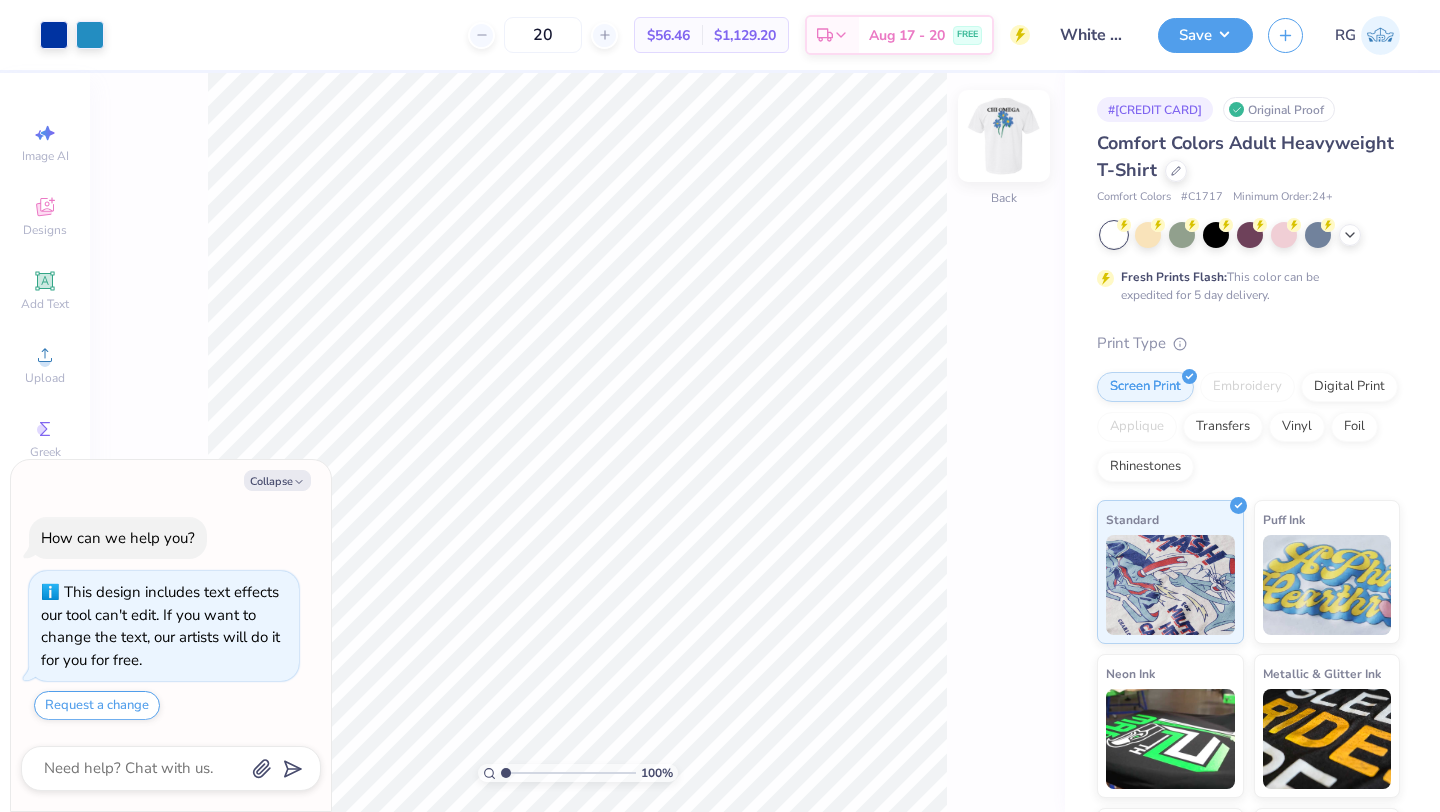 click at bounding box center (1004, 136) 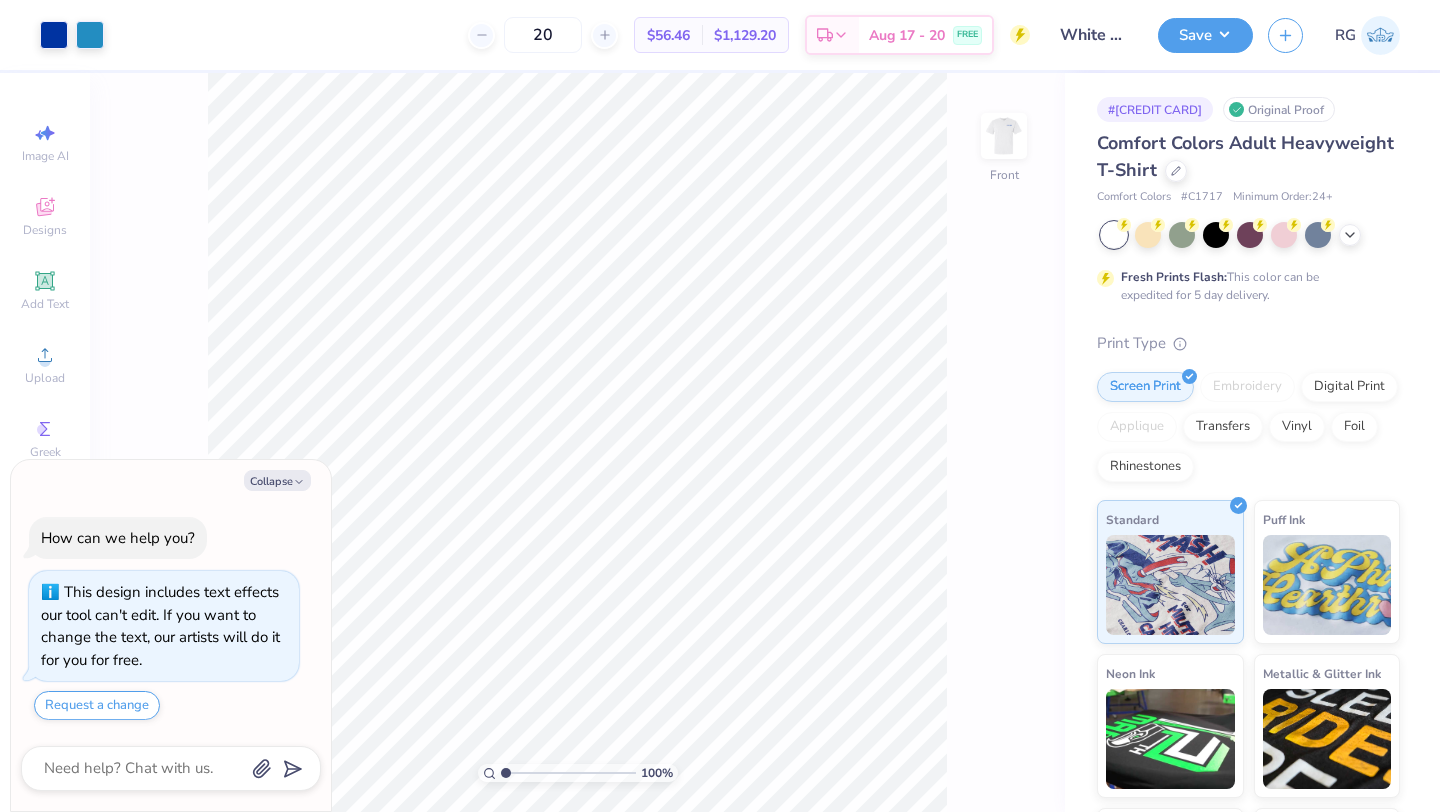 type on "x" 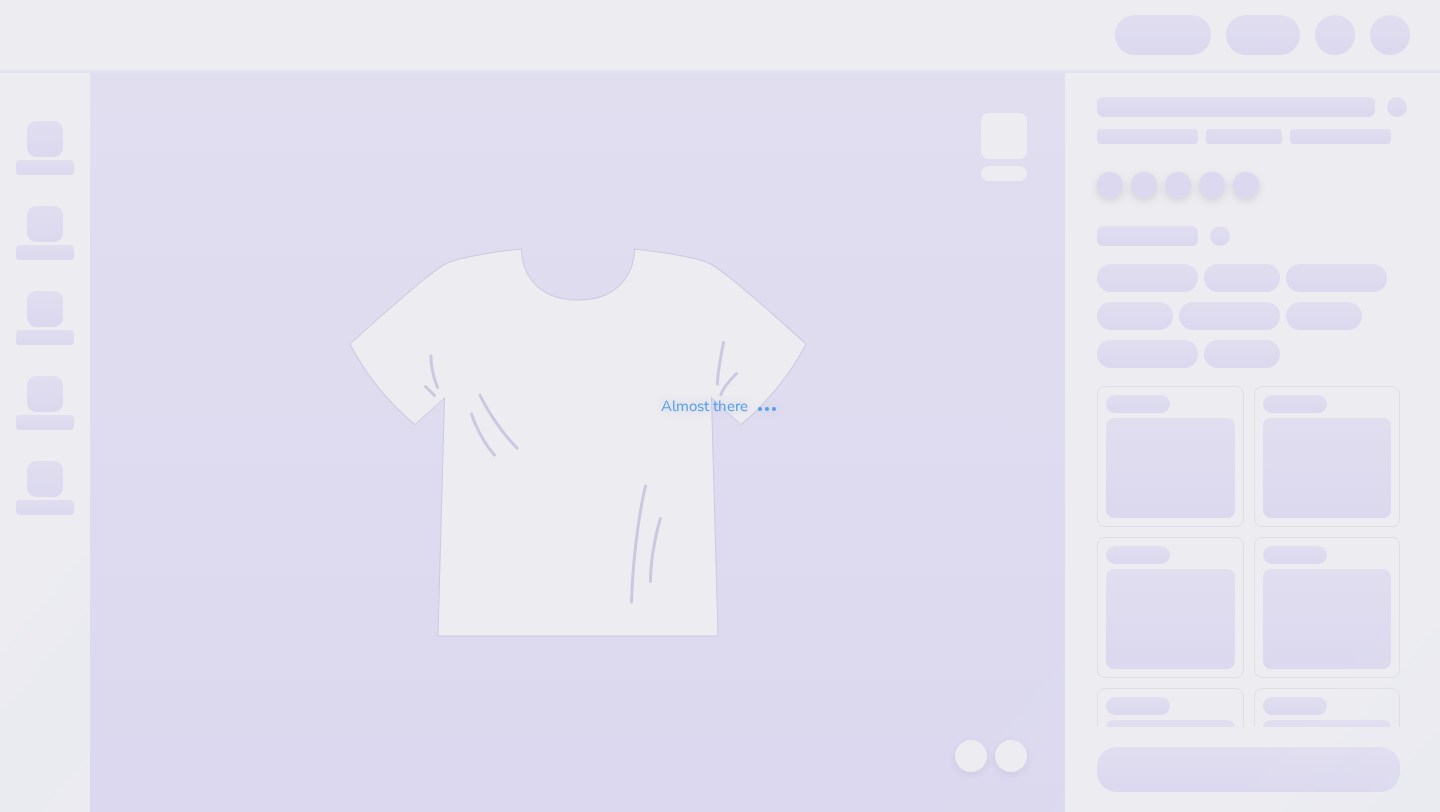 scroll, scrollTop: 0, scrollLeft: 0, axis: both 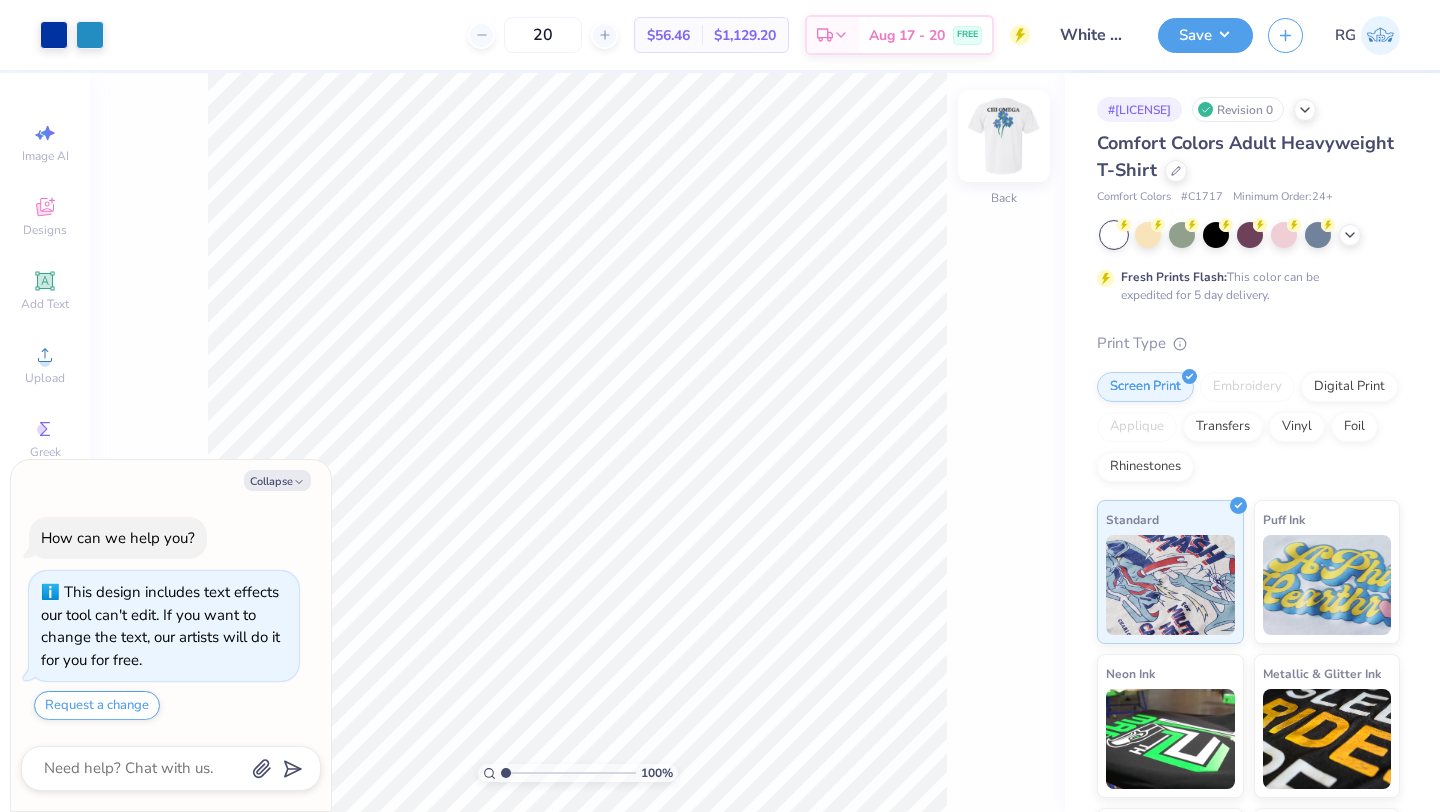 click at bounding box center [1004, 136] 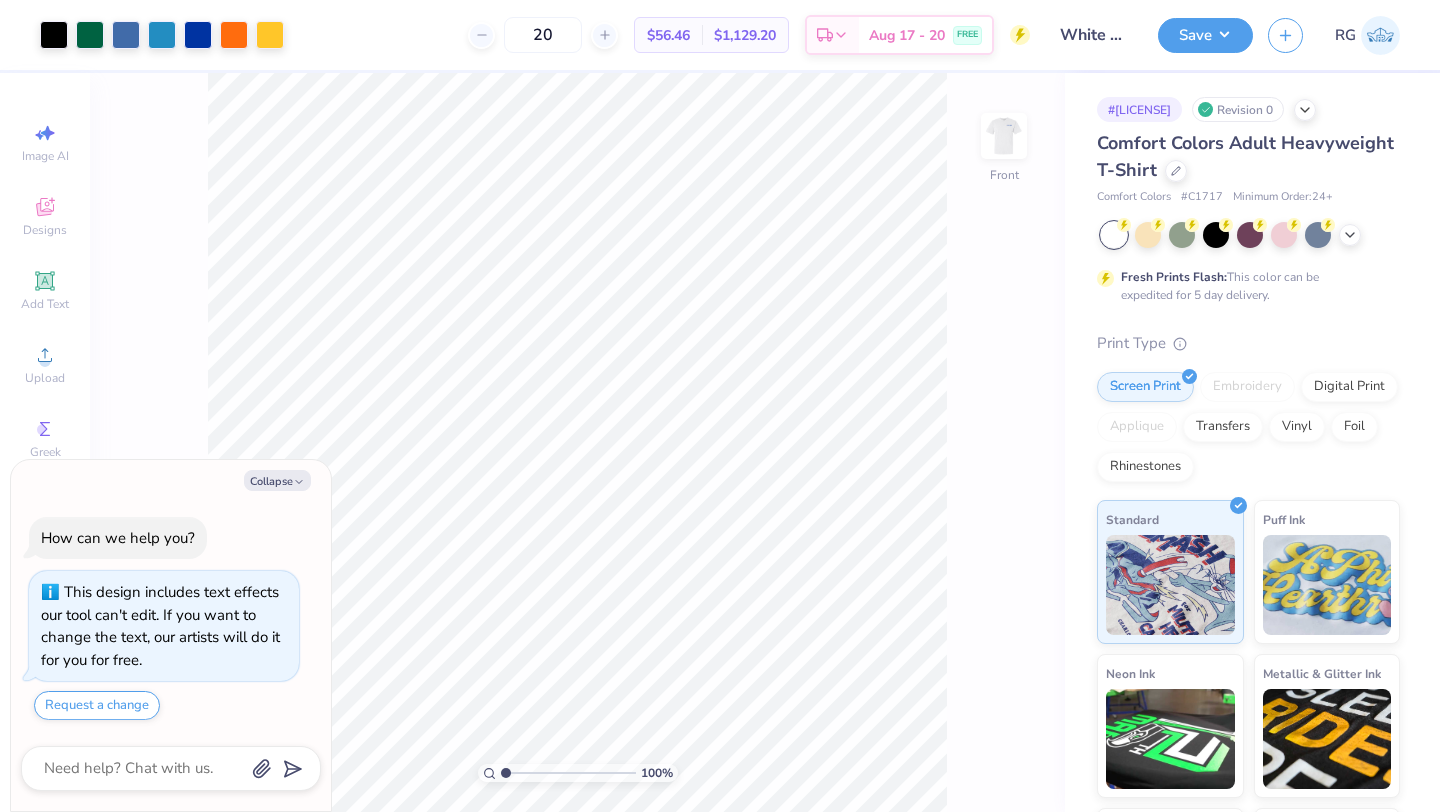 type on "x" 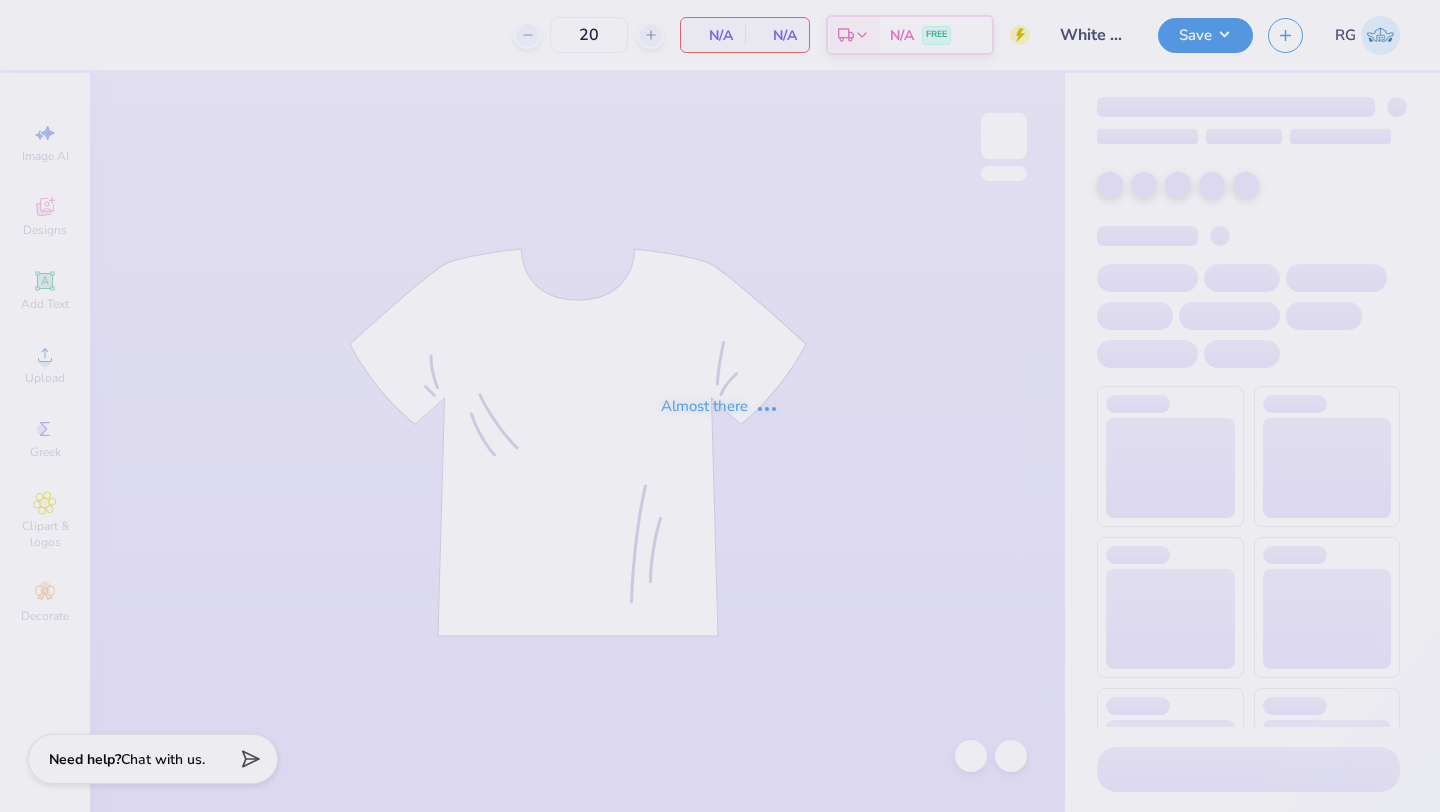 scroll, scrollTop: 0, scrollLeft: 0, axis: both 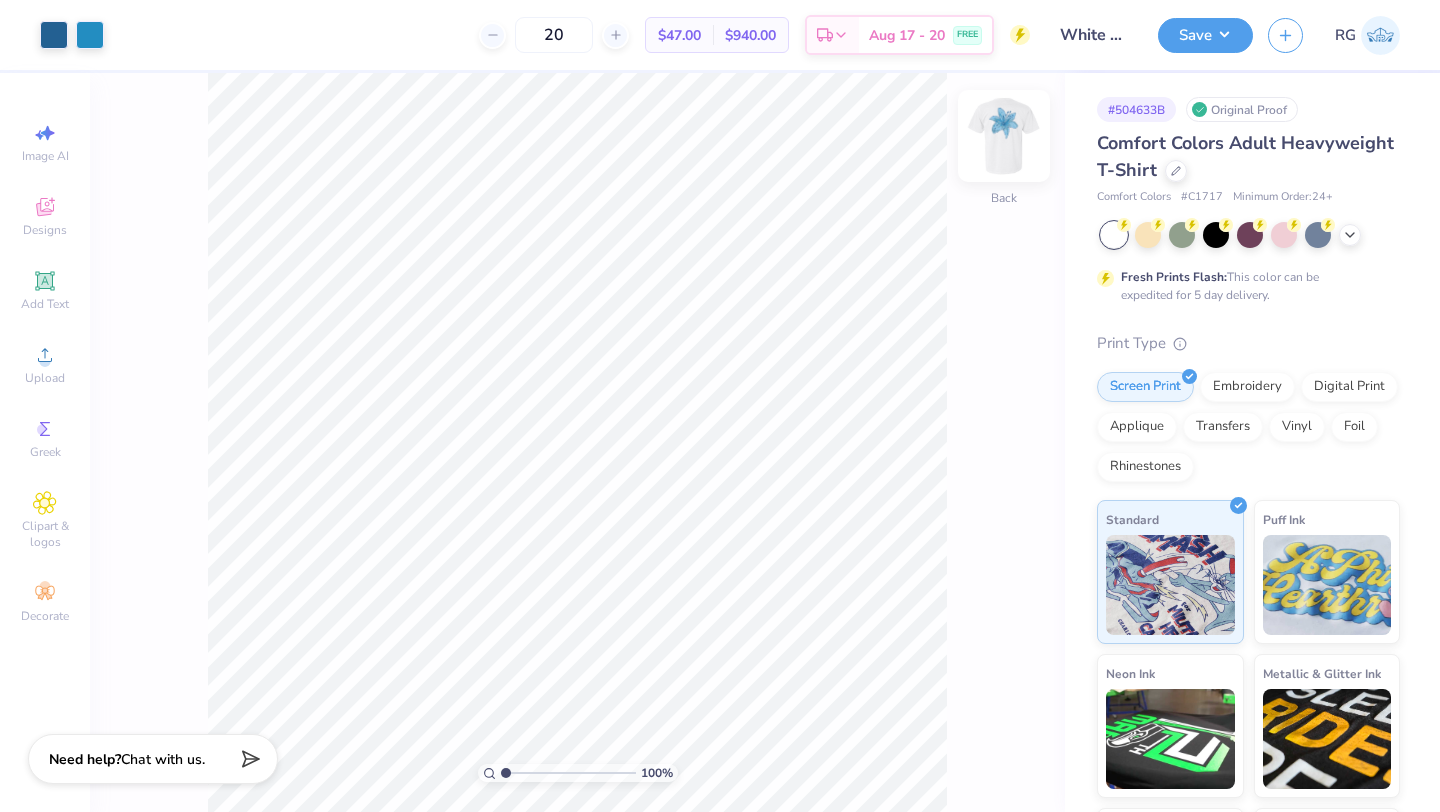 click at bounding box center (1004, 136) 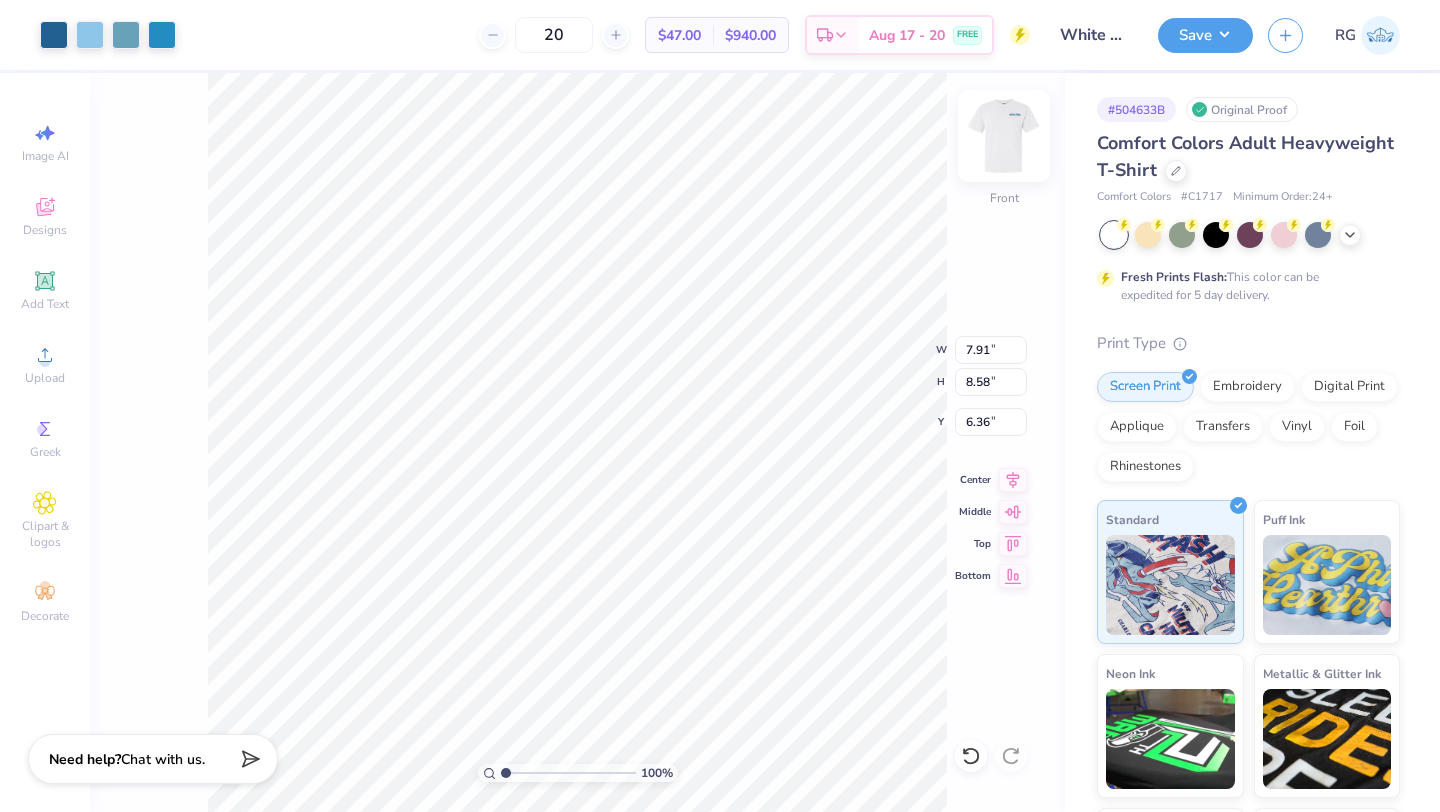 type on "7.91" 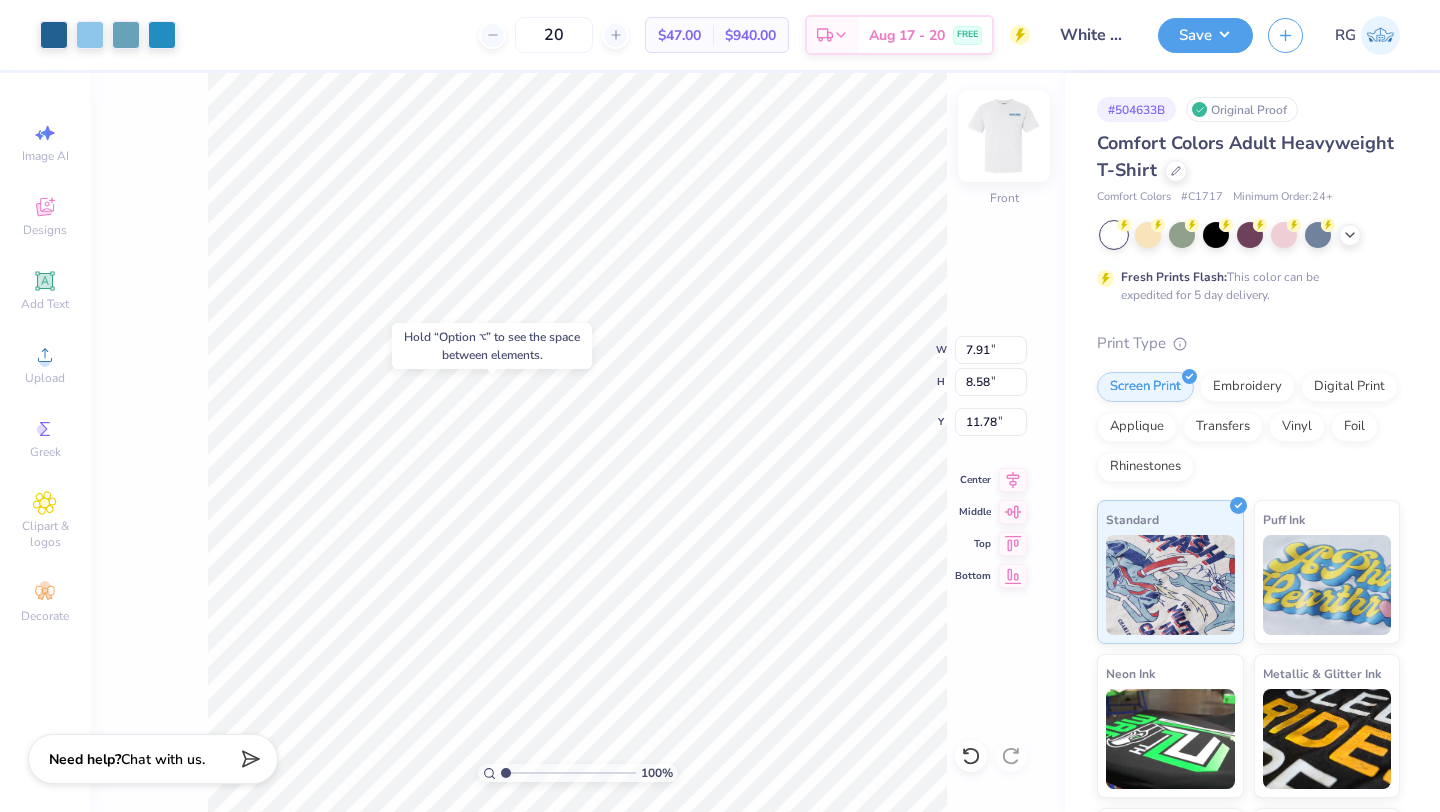 type on "11.78" 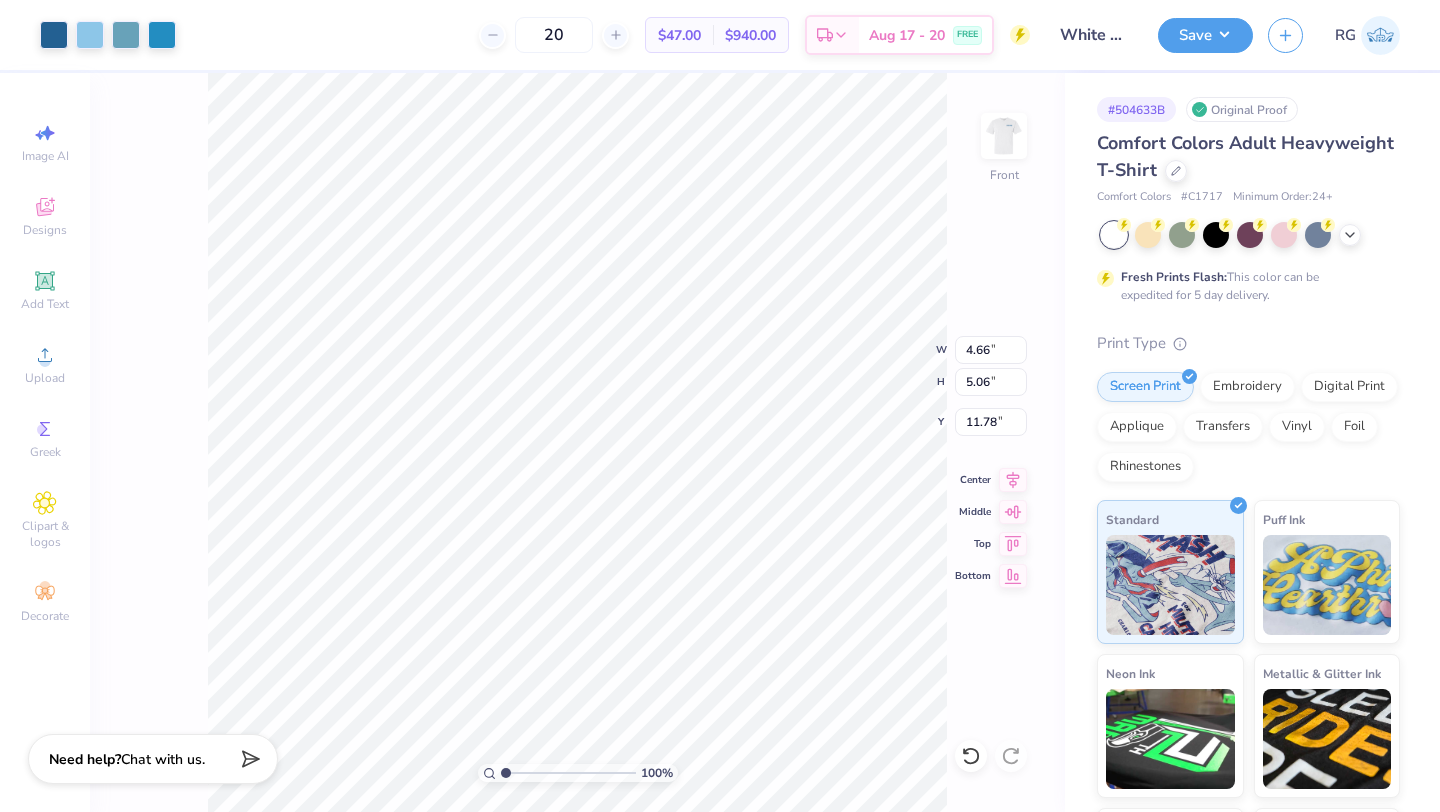 type on "4.66" 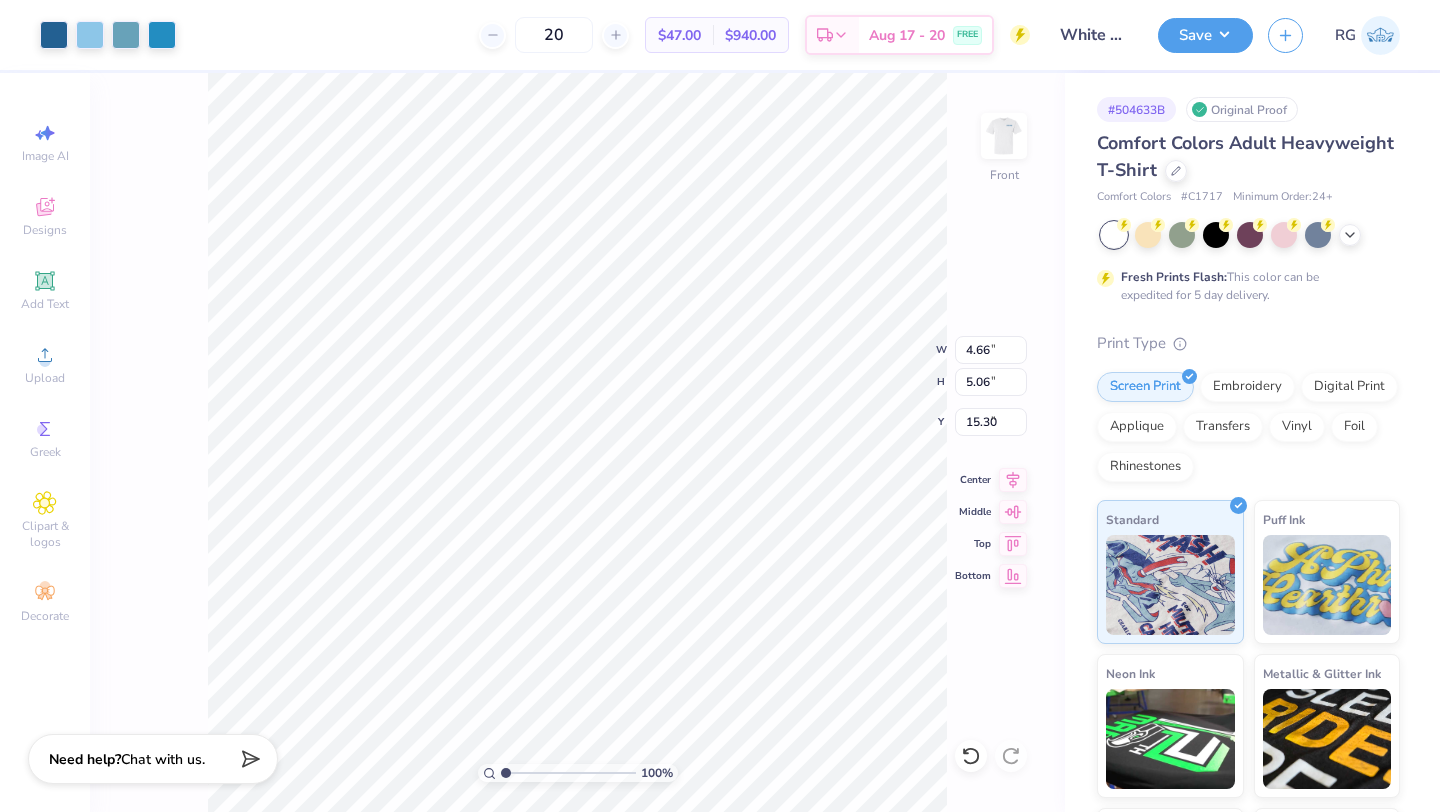 type on "9.08" 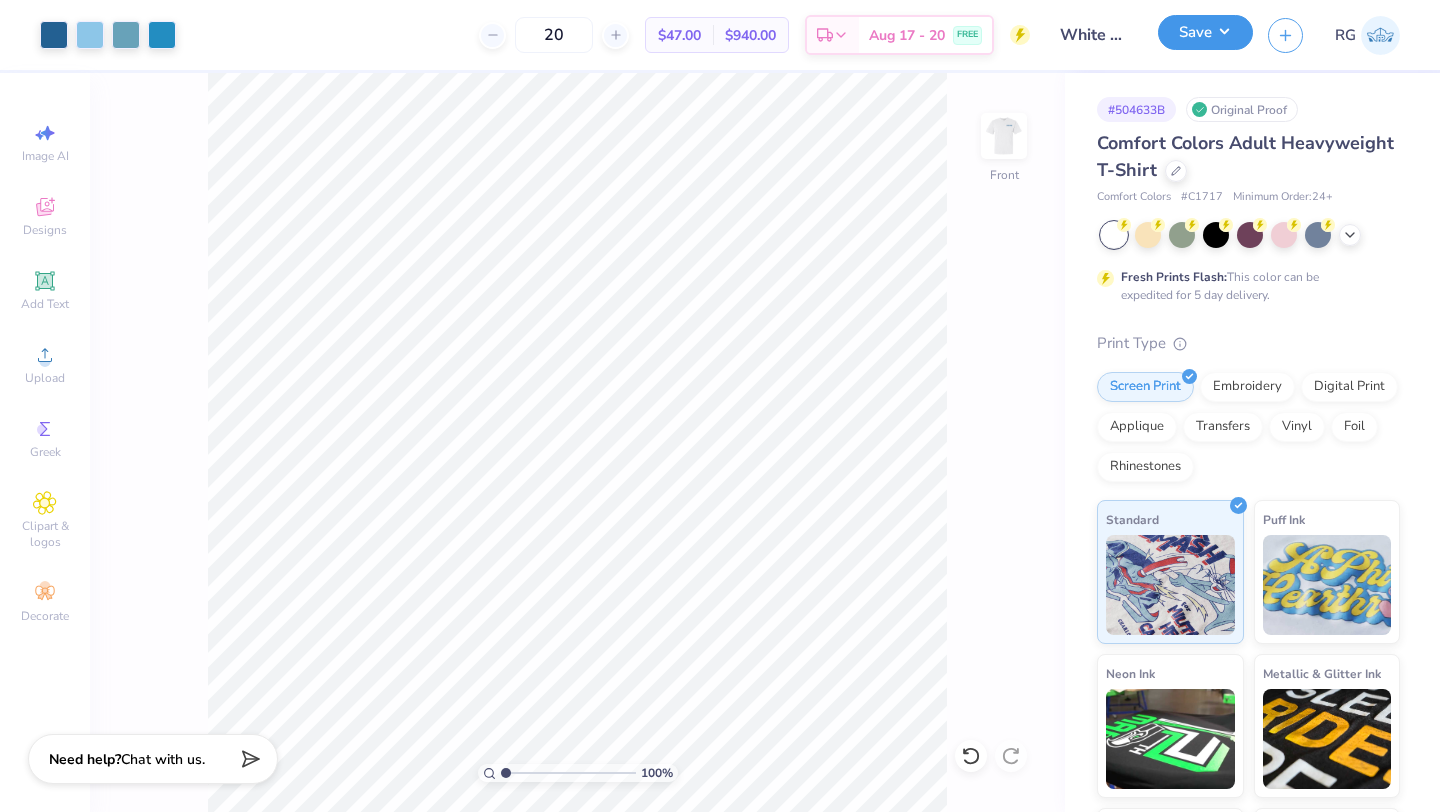 click on "Save" at bounding box center [1205, 32] 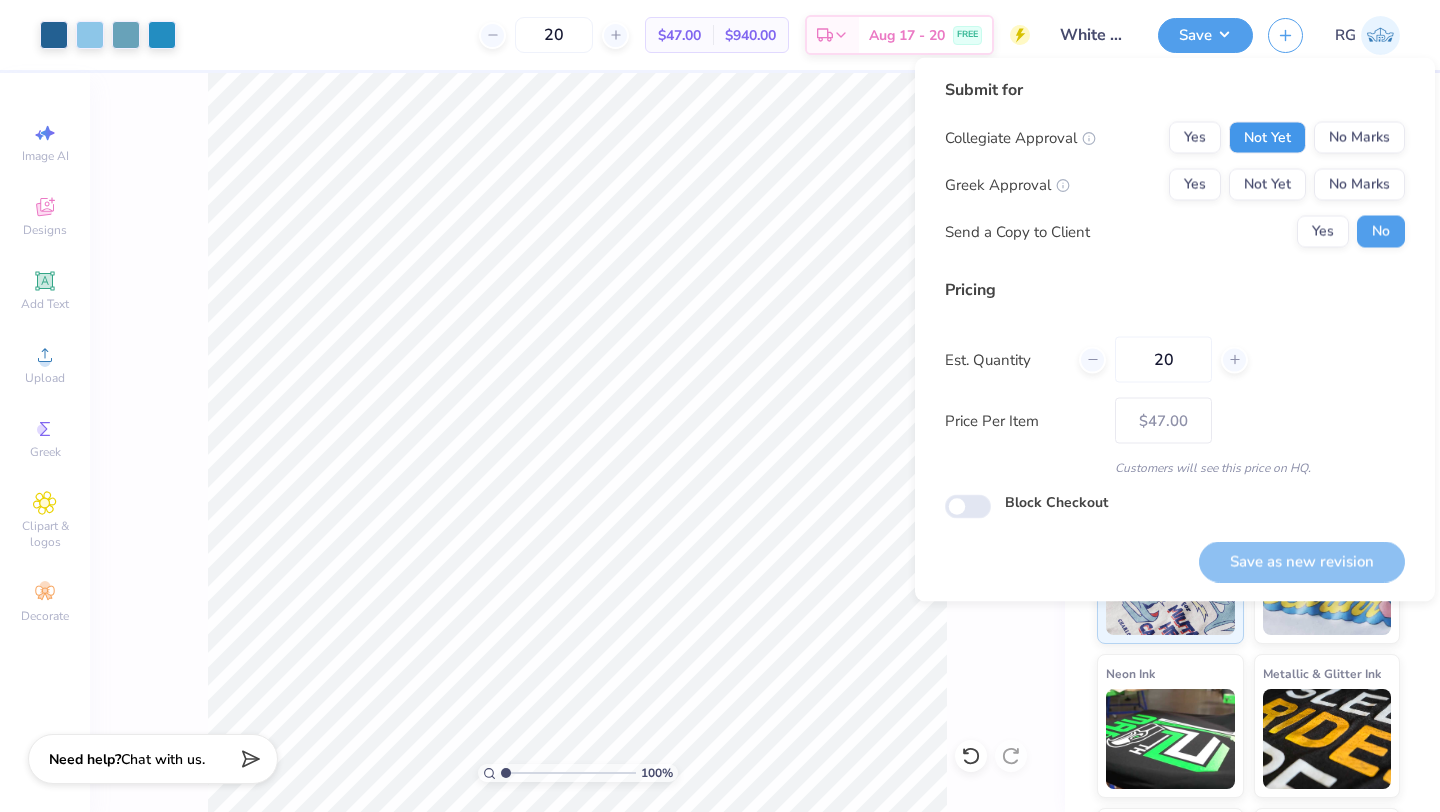 click on "Not Yet" at bounding box center [1267, 138] 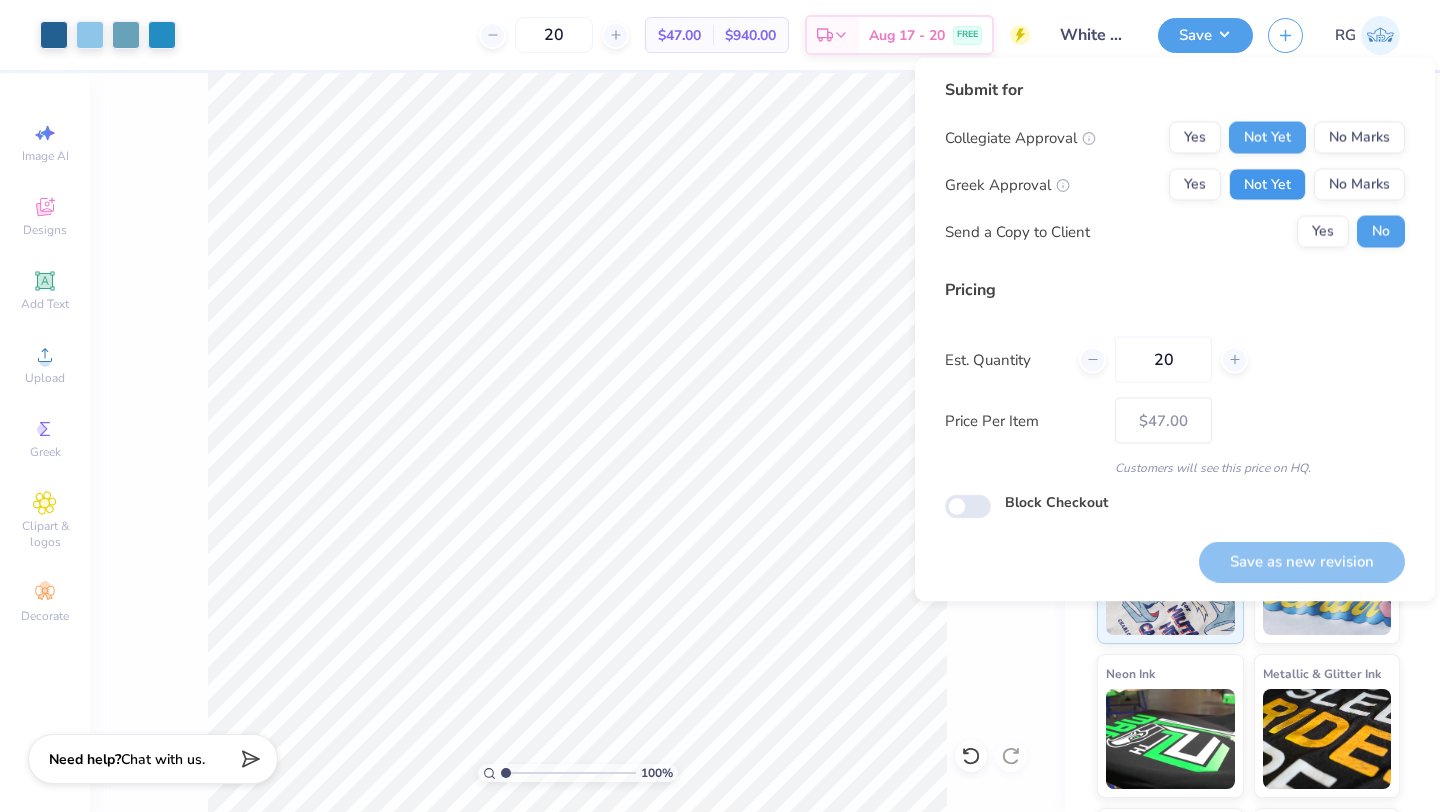 click on "Not Yet" at bounding box center [1267, 185] 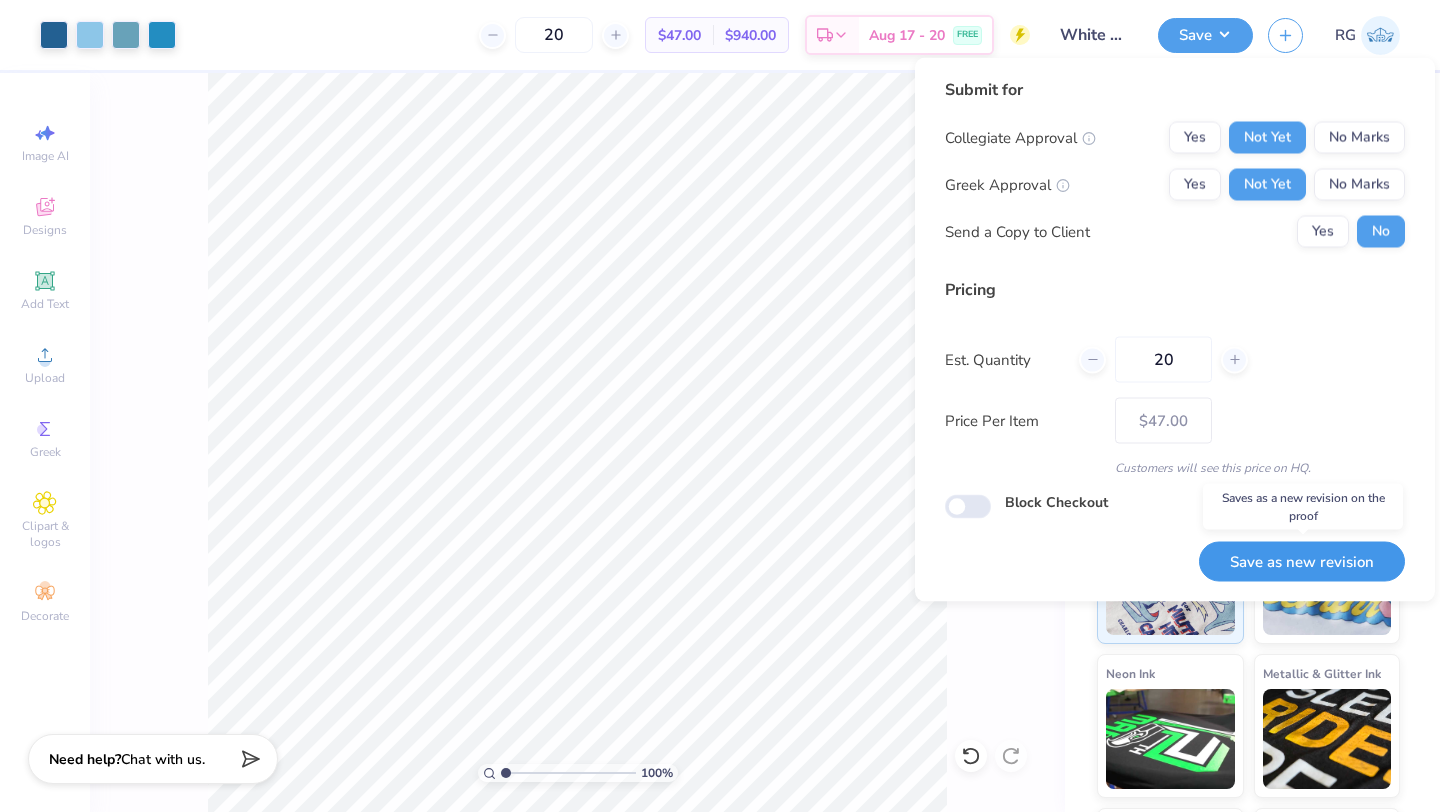 click on "Save as new revision" at bounding box center (1302, 561) 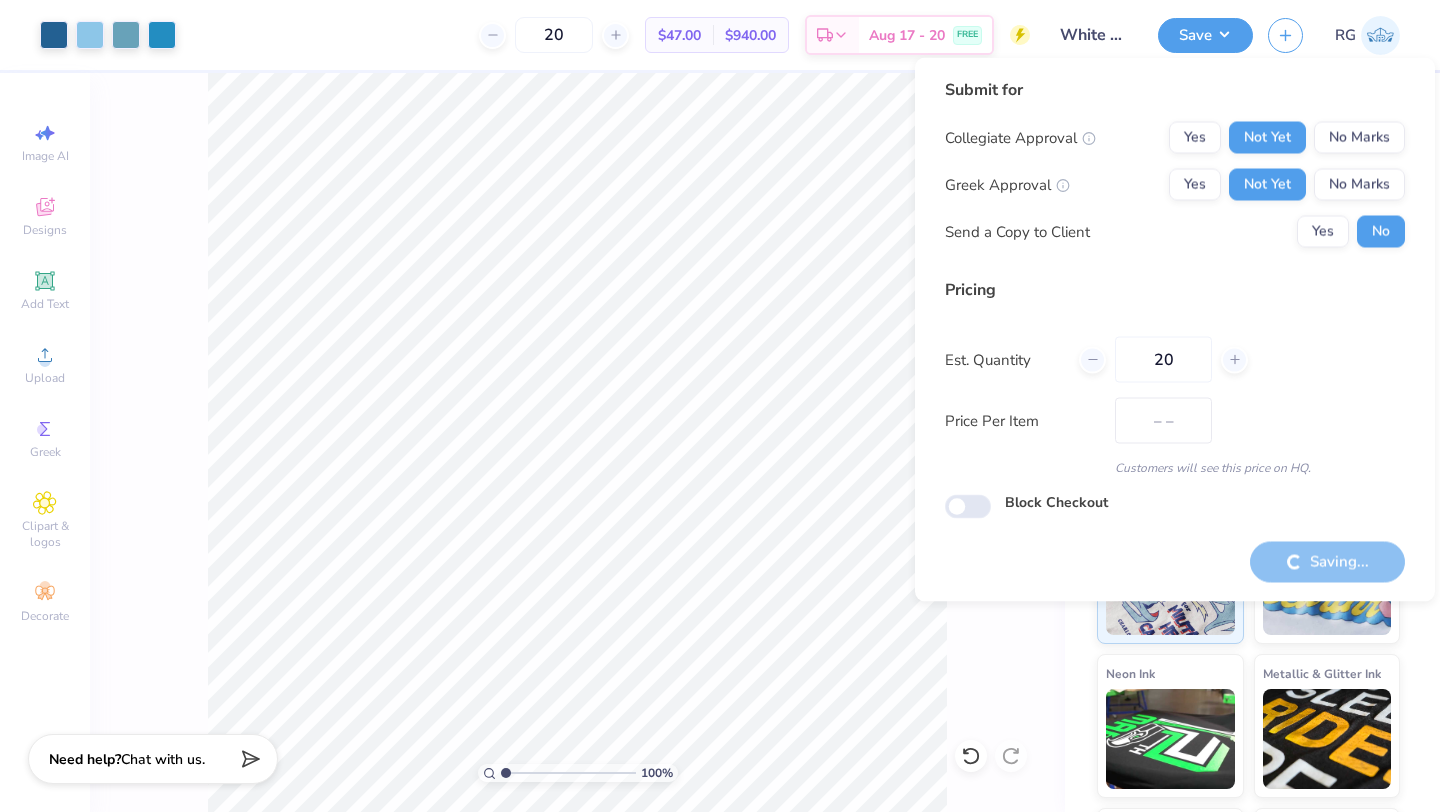 type on "$47.00" 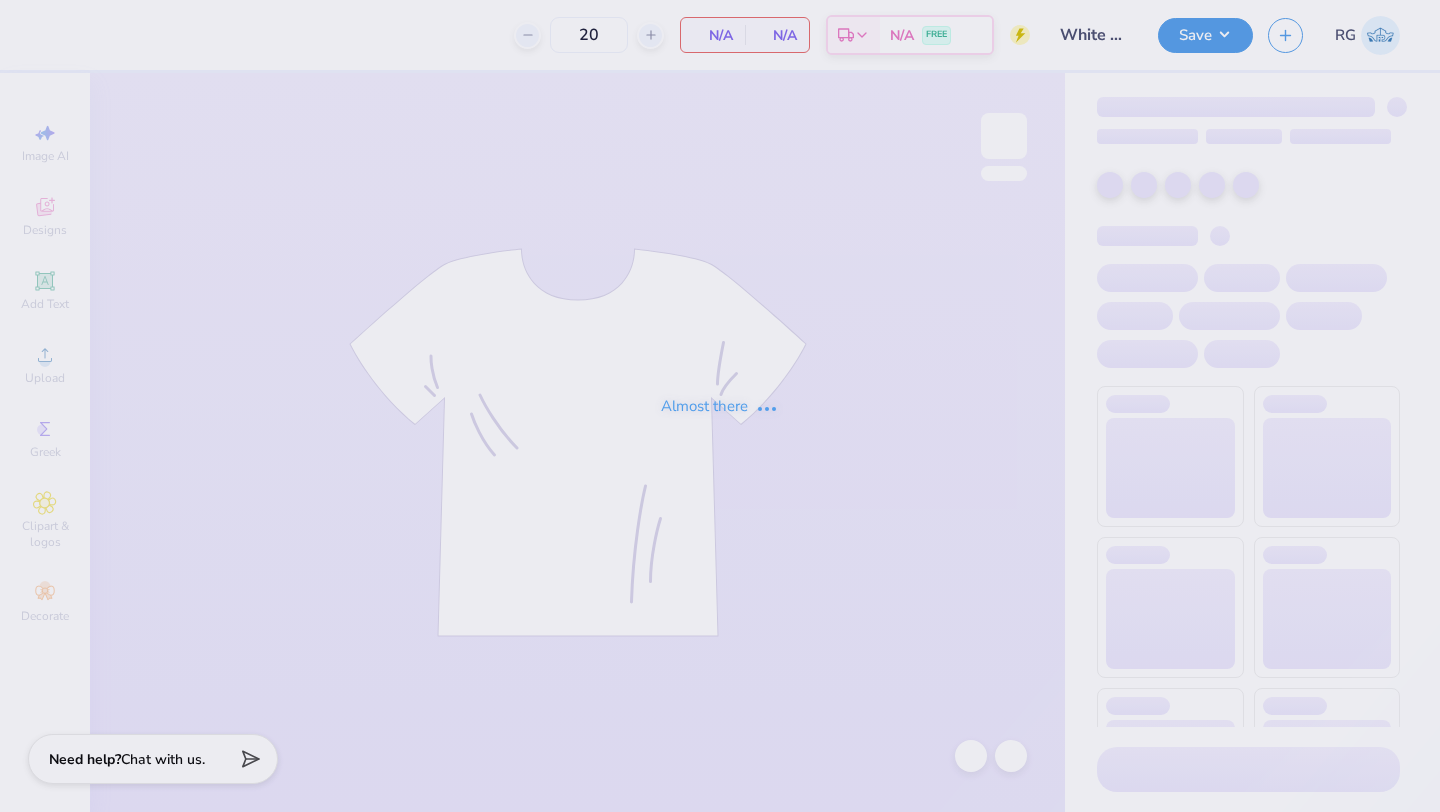 scroll, scrollTop: 0, scrollLeft: 0, axis: both 